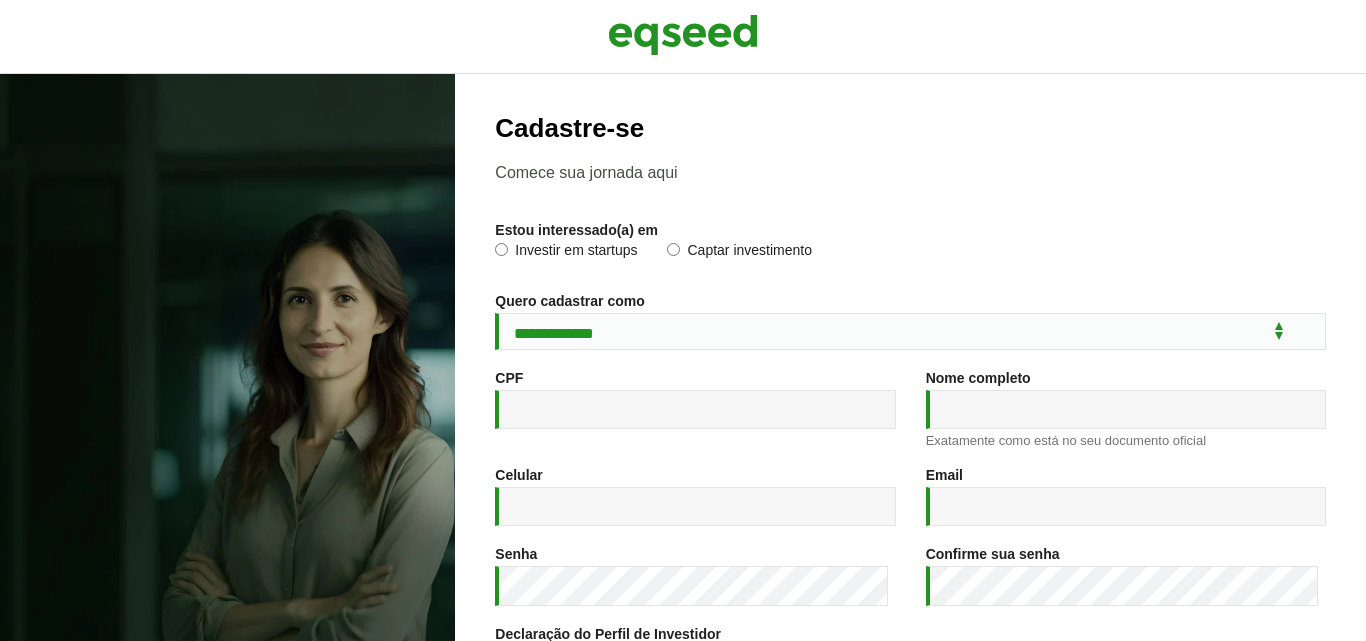 scroll, scrollTop: 0, scrollLeft: 0, axis: both 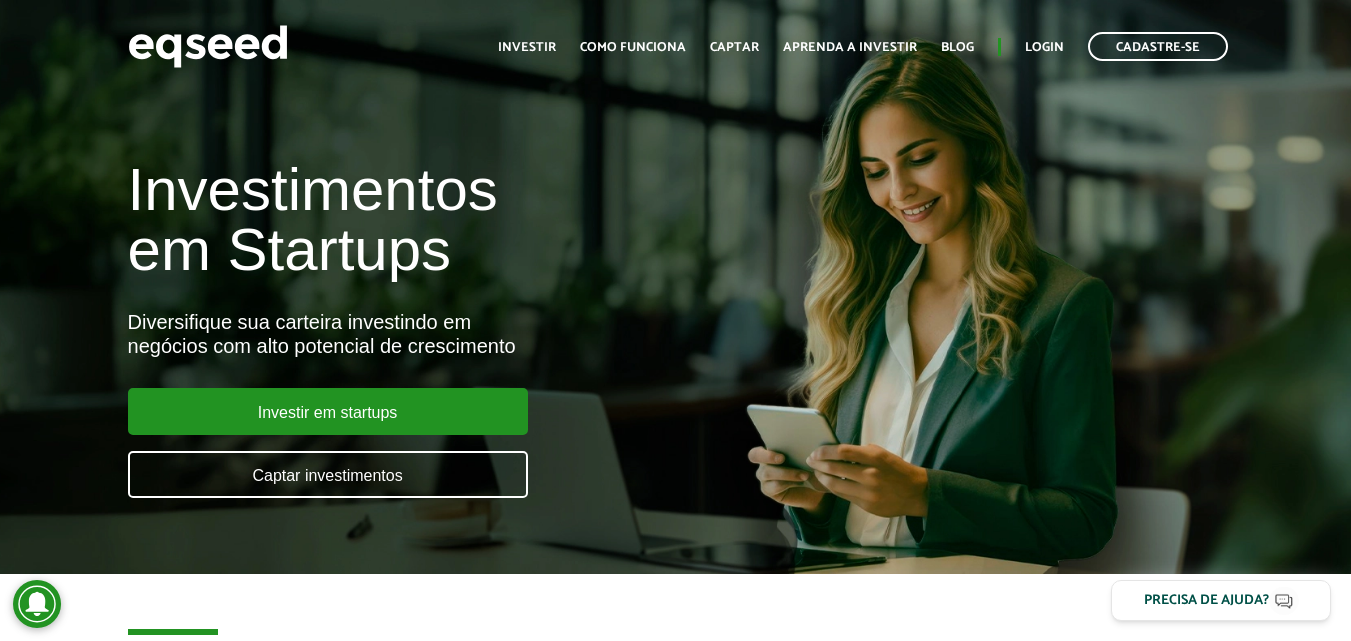 click on "Início
Investir
Como funciona
Captar
Aprenda a investir
Blog
Login
Cadastre-se" at bounding box center (863, 46) 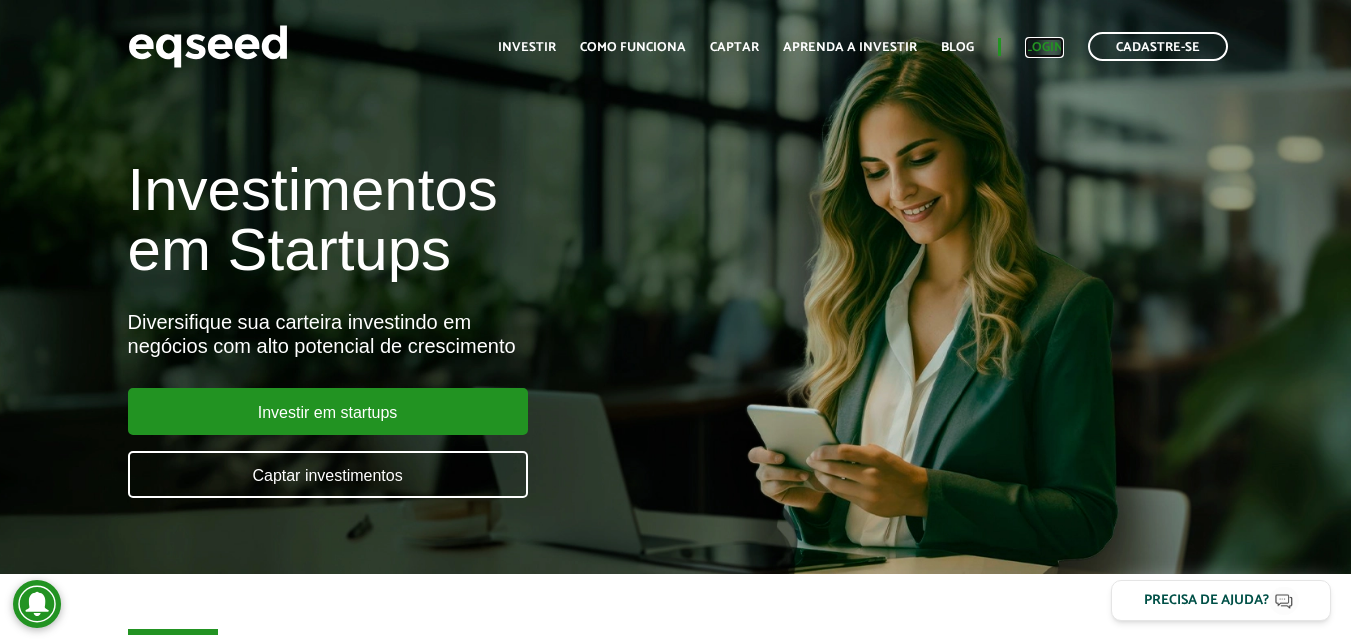click on "Login" at bounding box center [1044, 47] 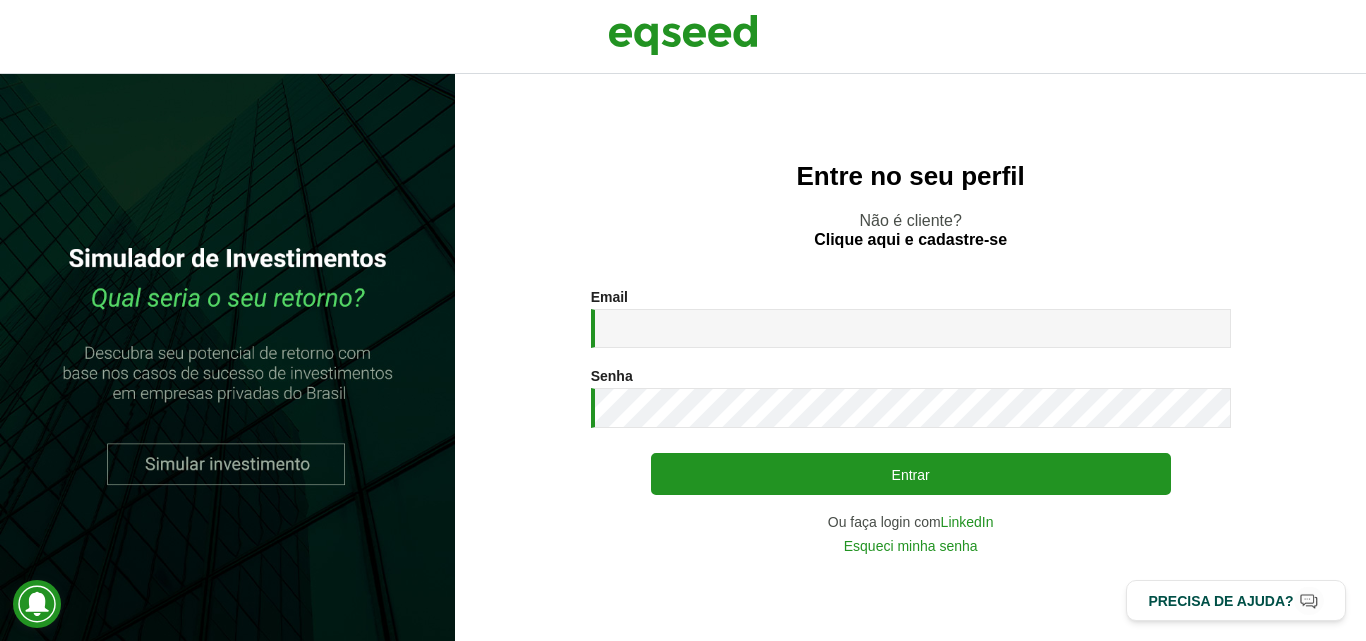 scroll, scrollTop: 0, scrollLeft: 0, axis: both 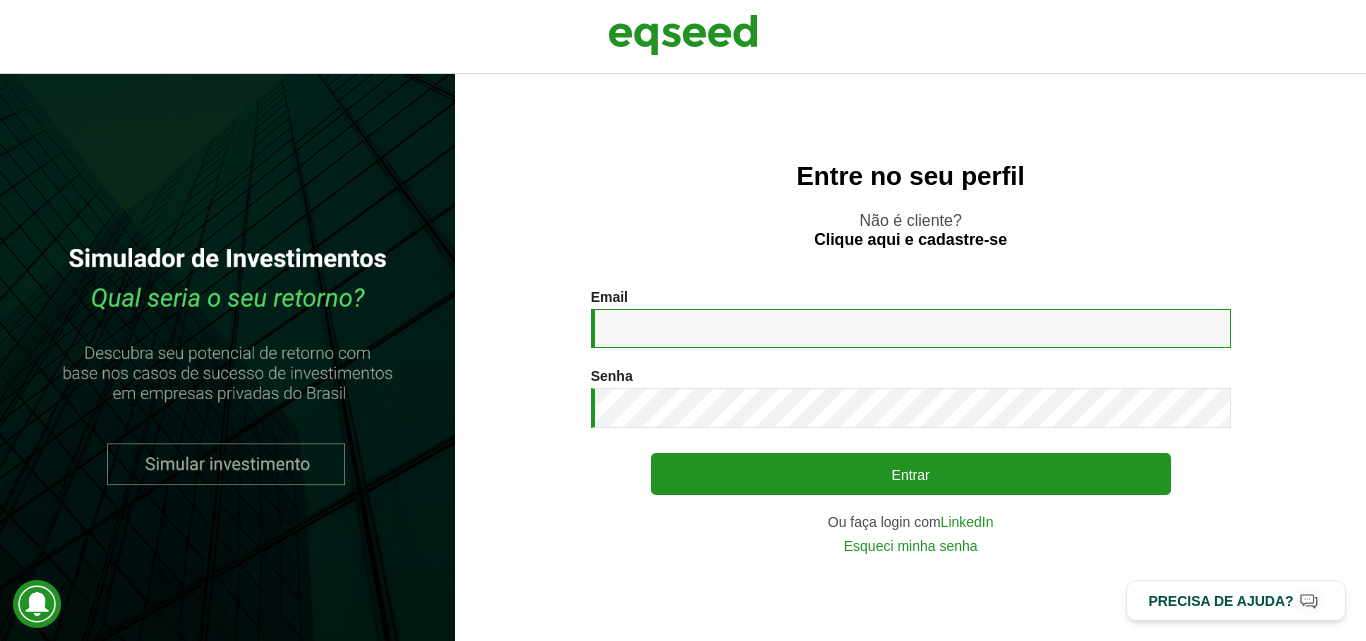 click on "Email  *" at bounding box center [911, 328] 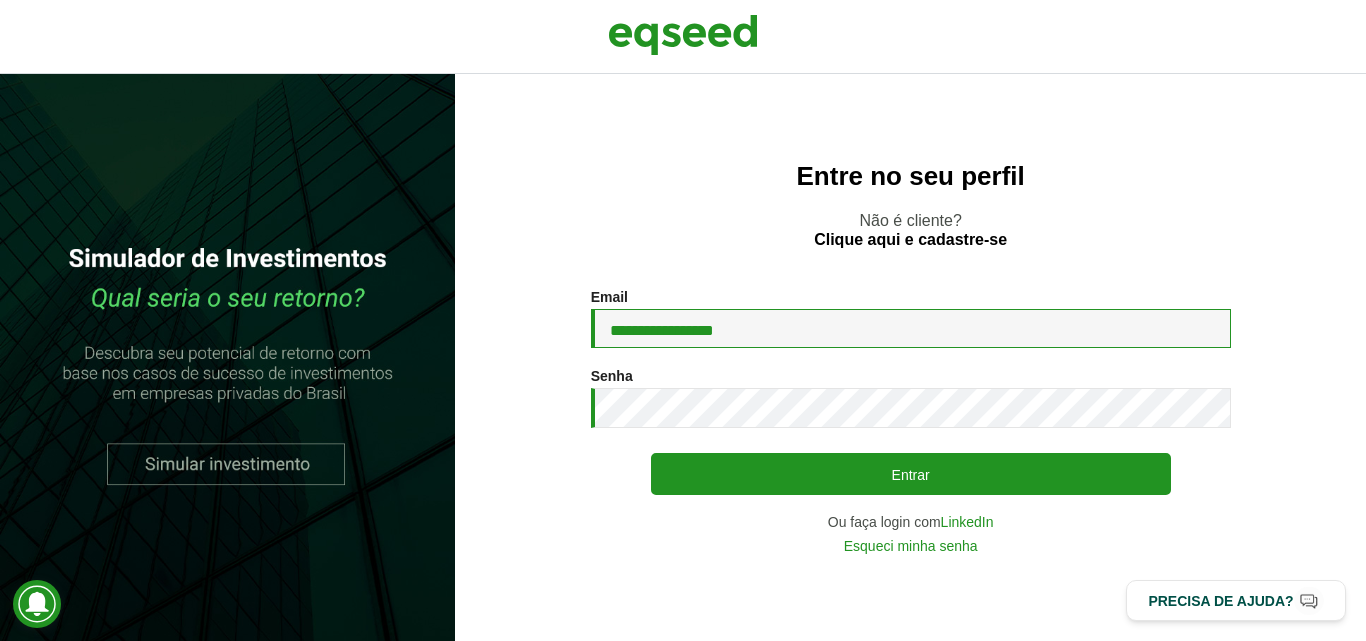 type on "**********" 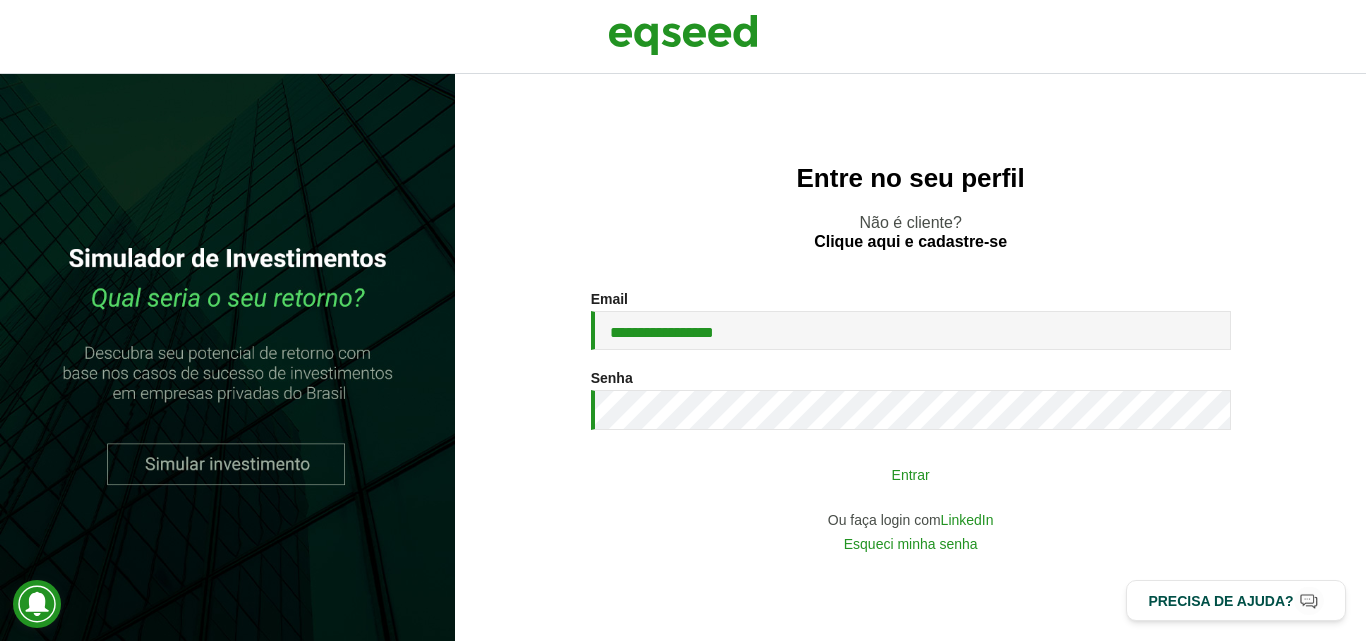 click on "**********" at bounding box center (911, 421) 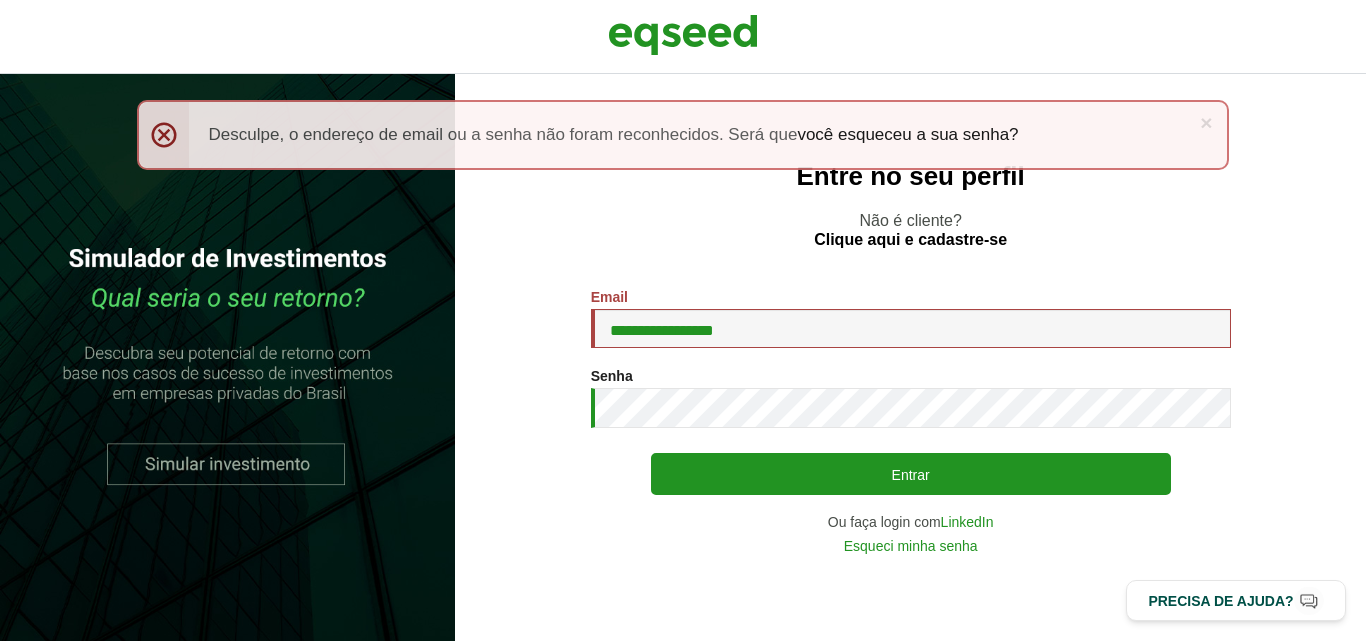 scroll, scrollTop: 0, scrollLeft: 0, axis: both 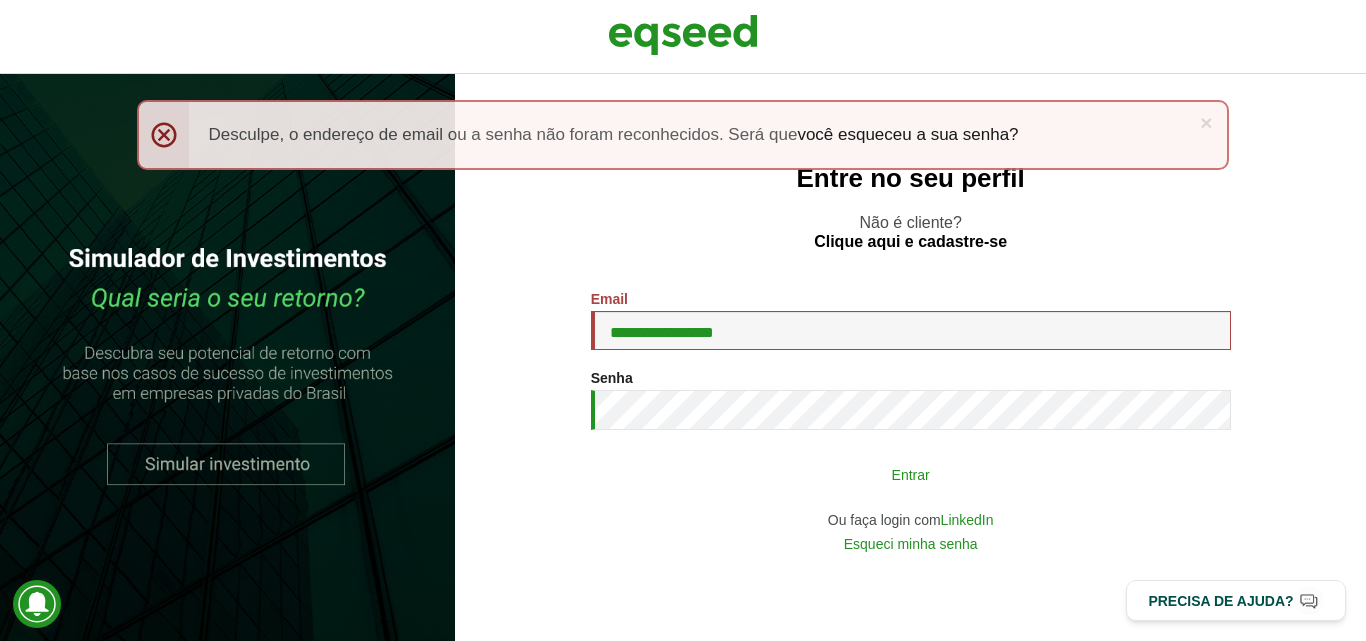 click on "Entrar" at bounding box center [911, 474] 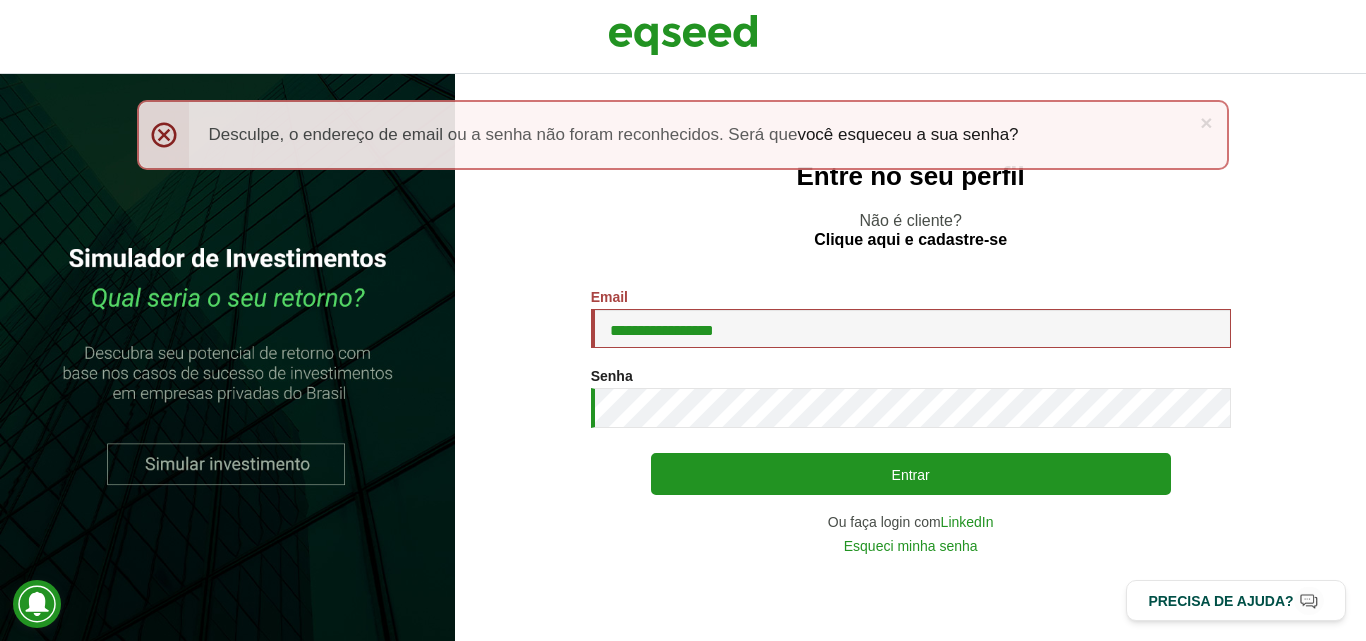 scroll, scrollTop: 0, scrollLeft: 0, axis: both 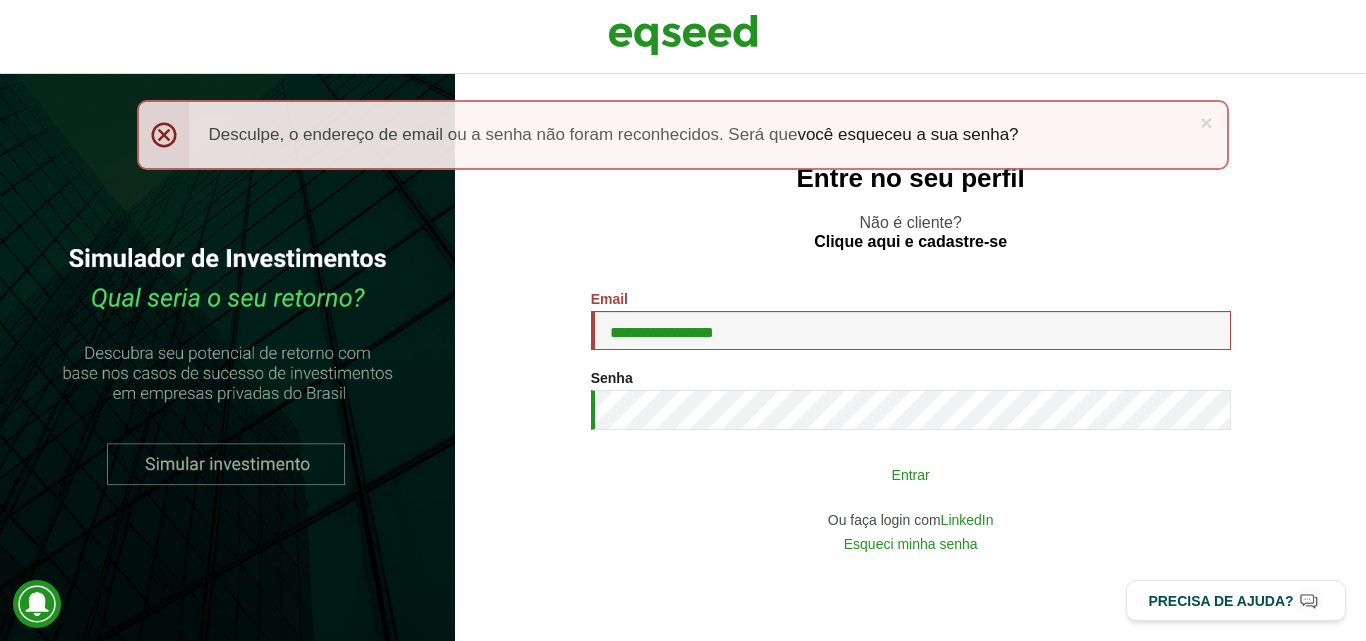 click on "**********" at bounding box center [911, 421] 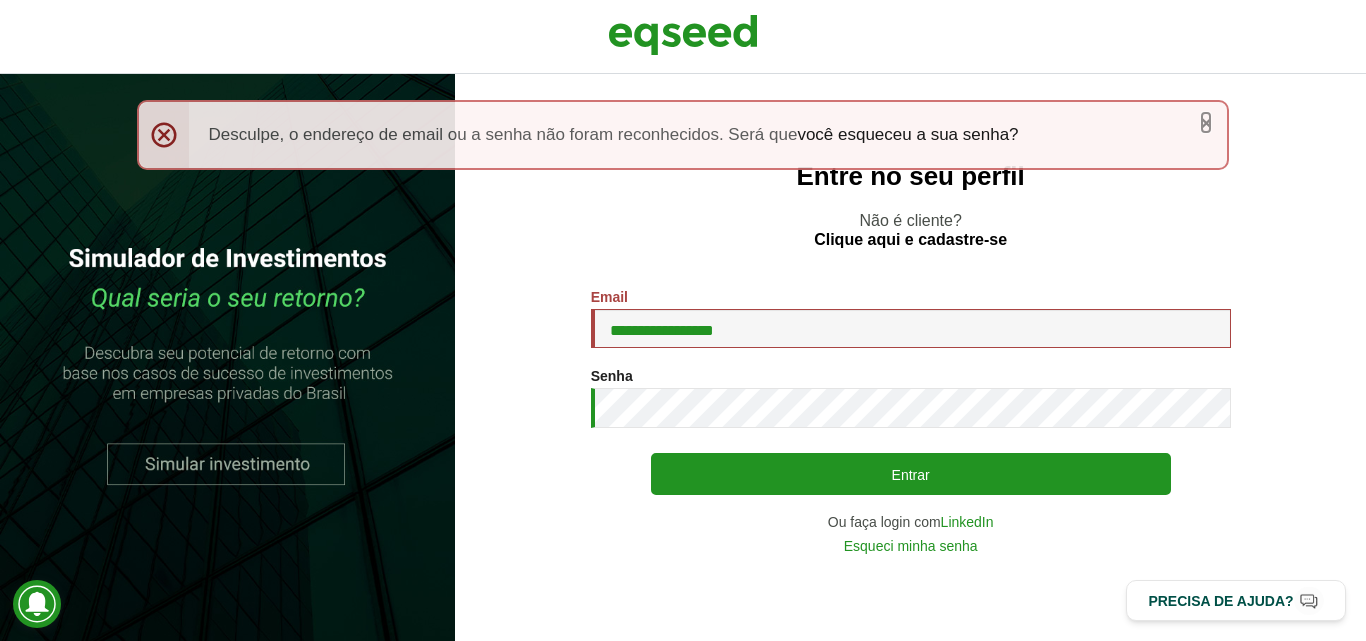 click on "×" at bounding box center (1206, 122) 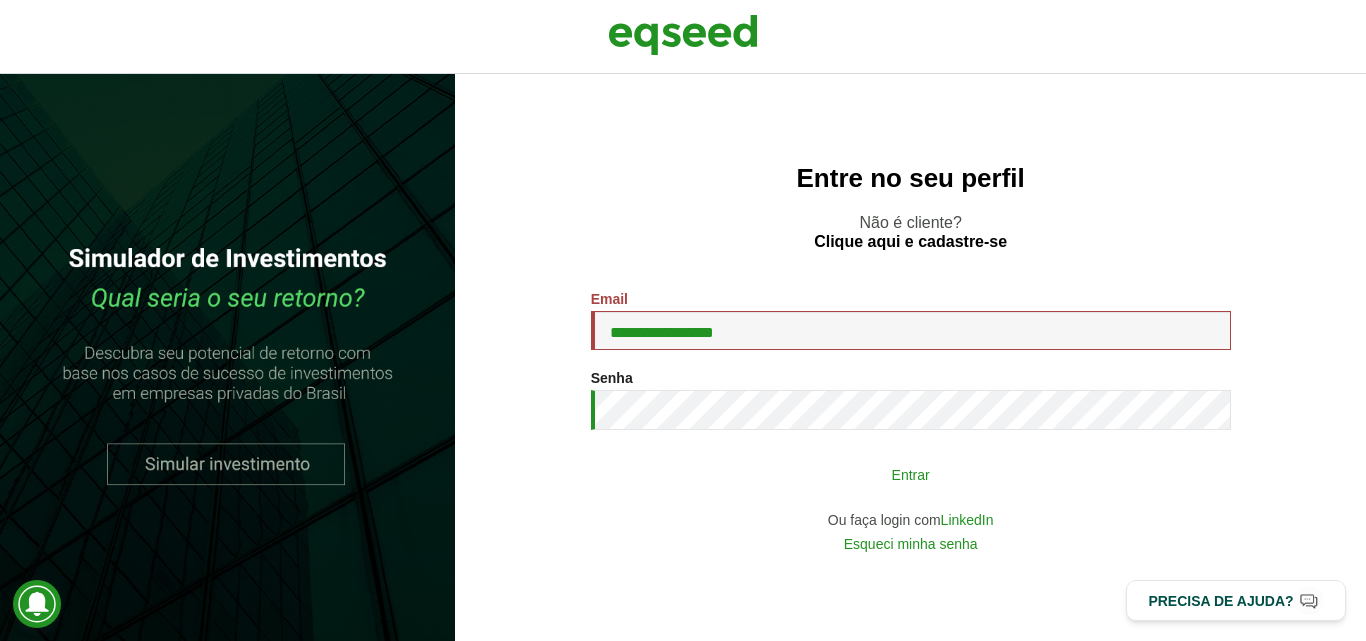 click on "Entrar" at bounding box center [911, 474] 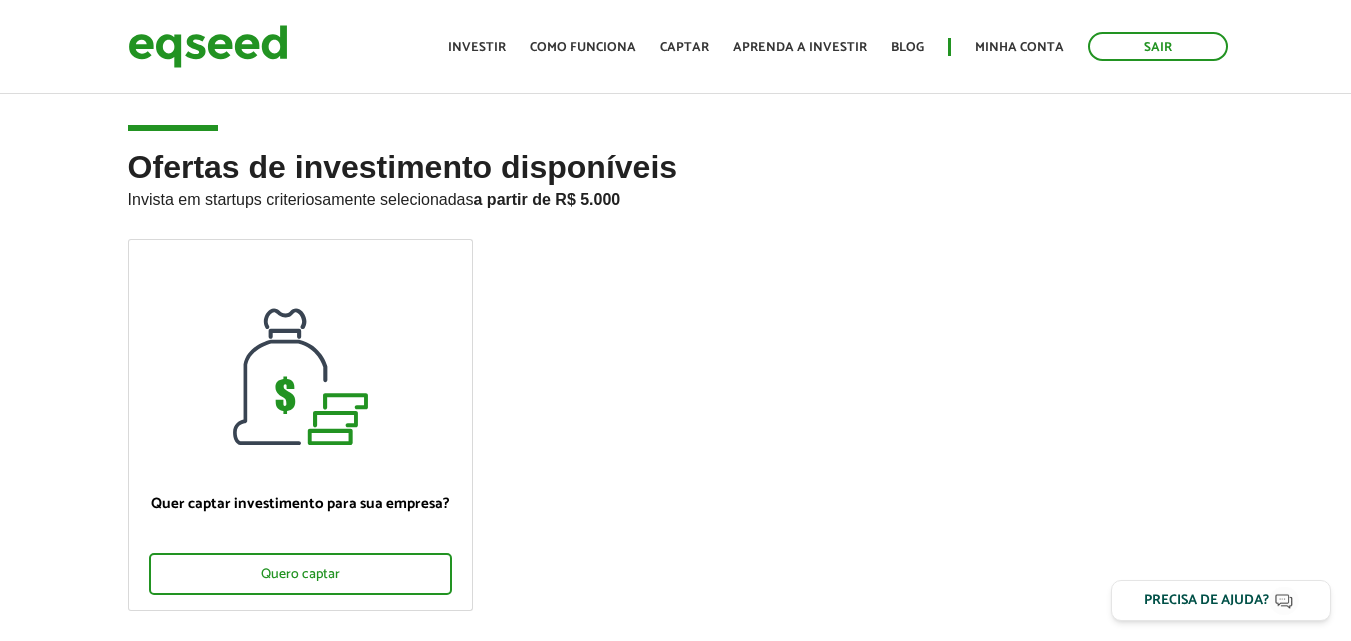 scroll, scrollTop: 0, scrollLeft: 0, axis: both 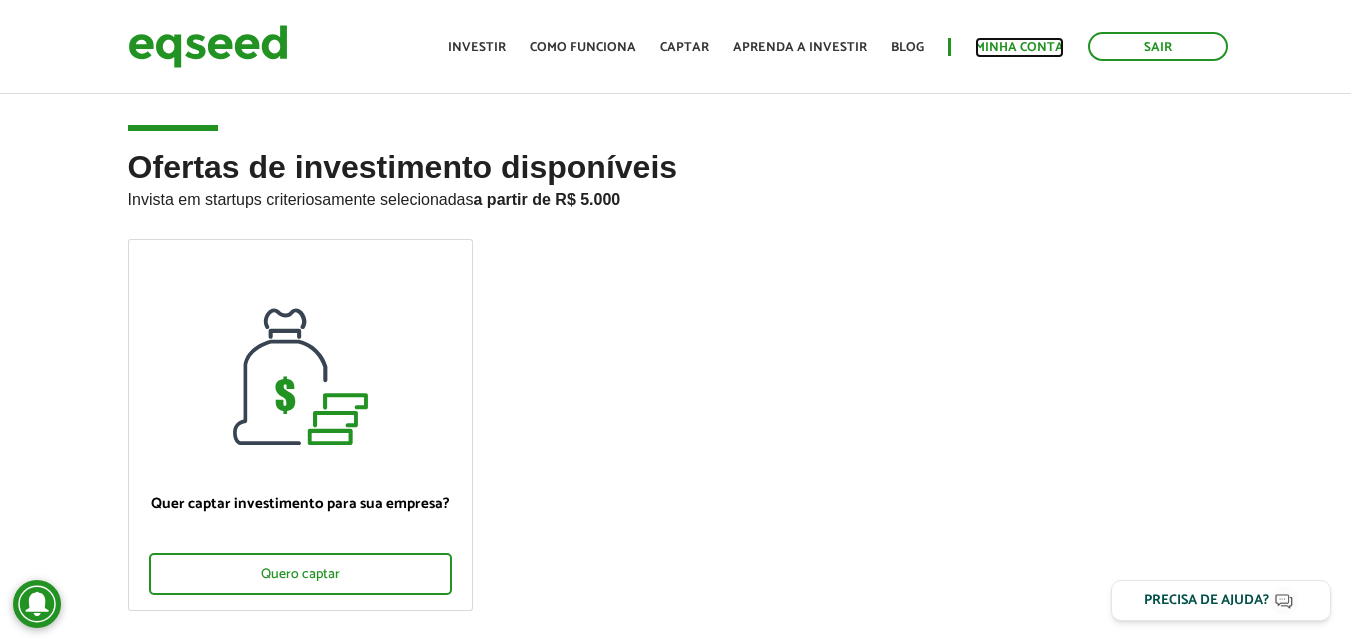 click on "Minha conta" at bounding box center (1019, 47) 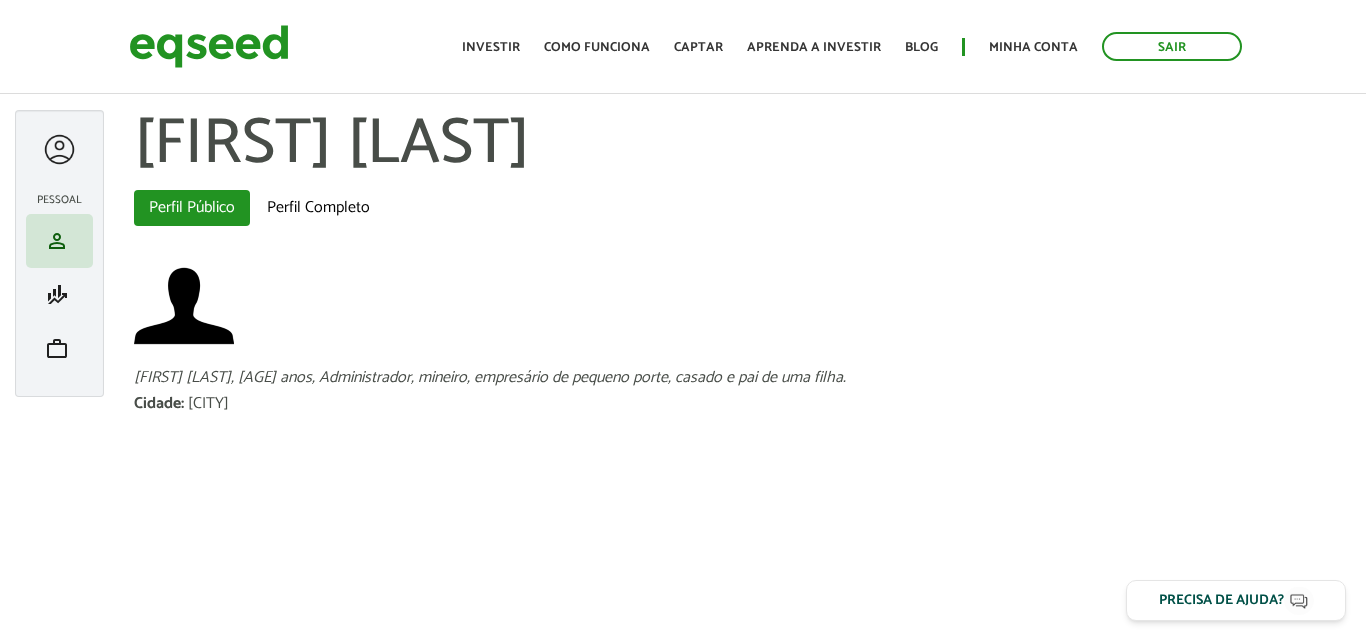 scroll, scrollTop: 0, scrollLeft: 0, axis: both 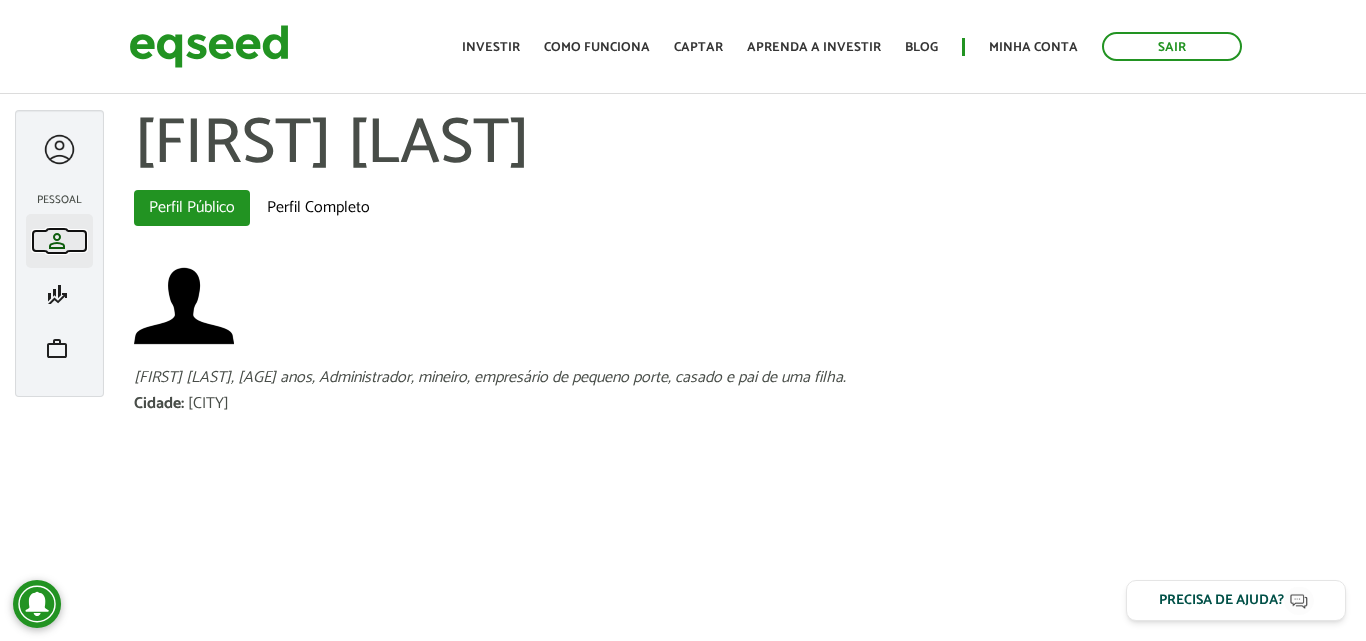 click on "person" at bounding box center [57, 241] 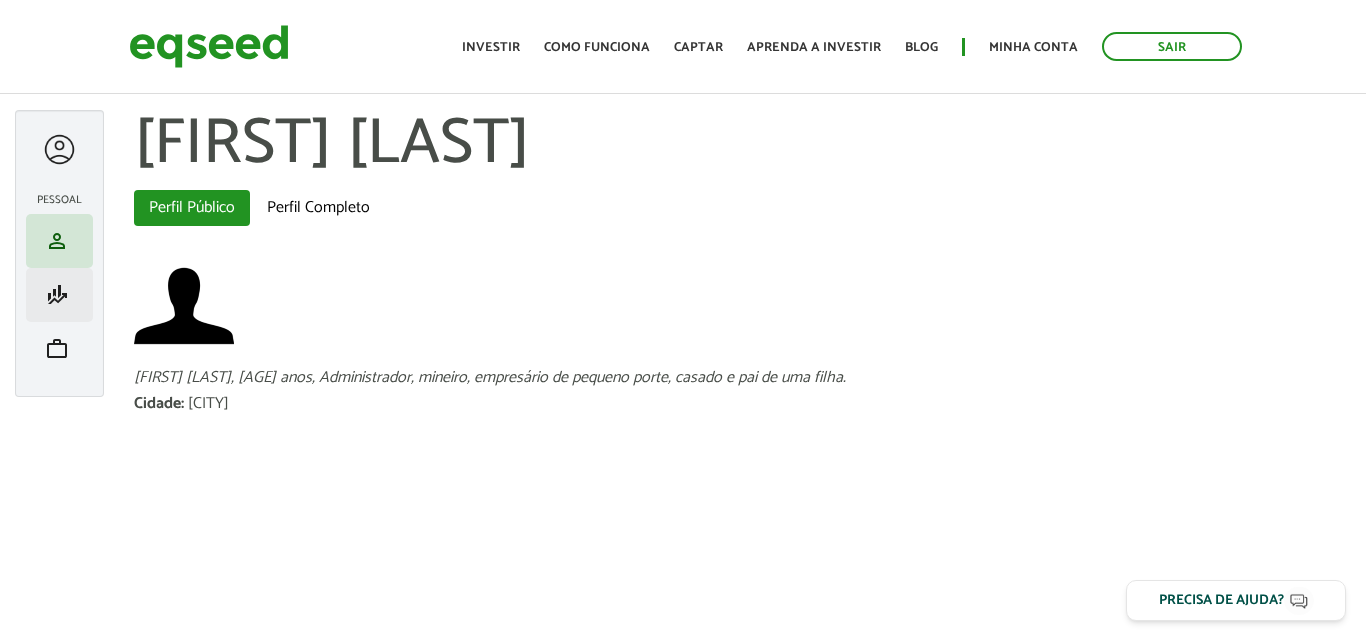 scroll, scrollTop: 0, scrollLeft: 0, axis: both 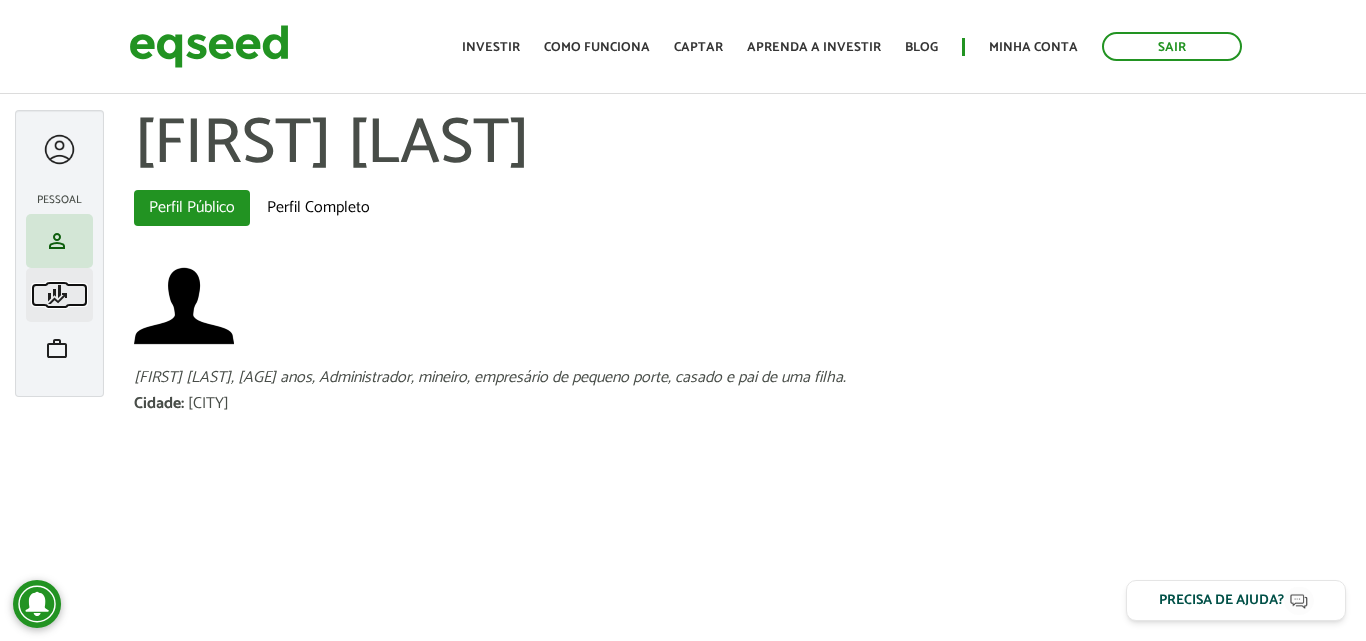 click on "finance_mode" at bounding box center (57, 295) 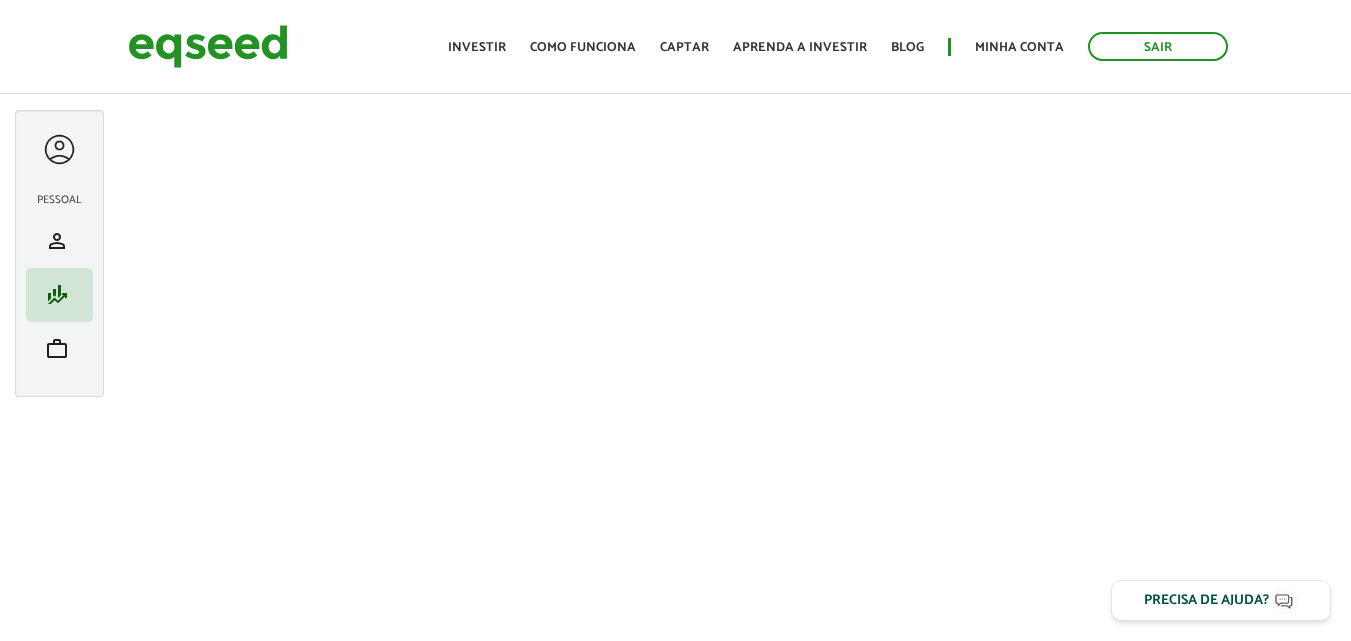 scroll, scrollTop: 0, scrollLeft: 0, axis: both 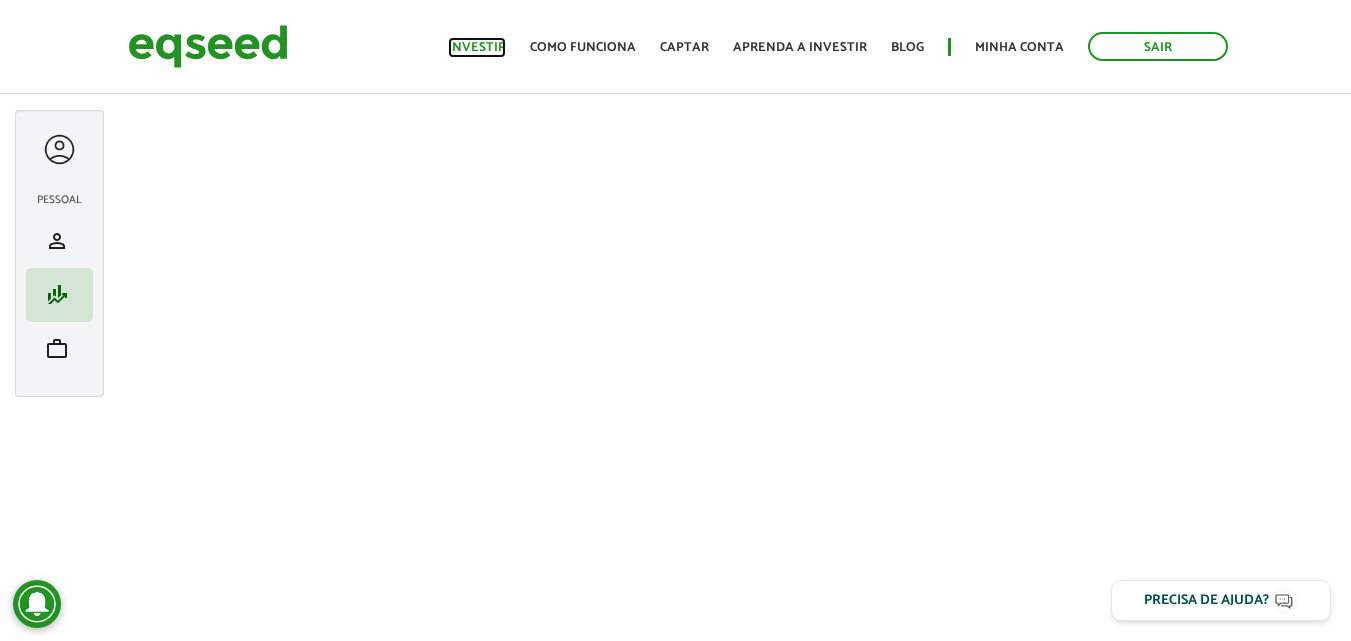 click on "Investir" at bounding box center (477, 47) 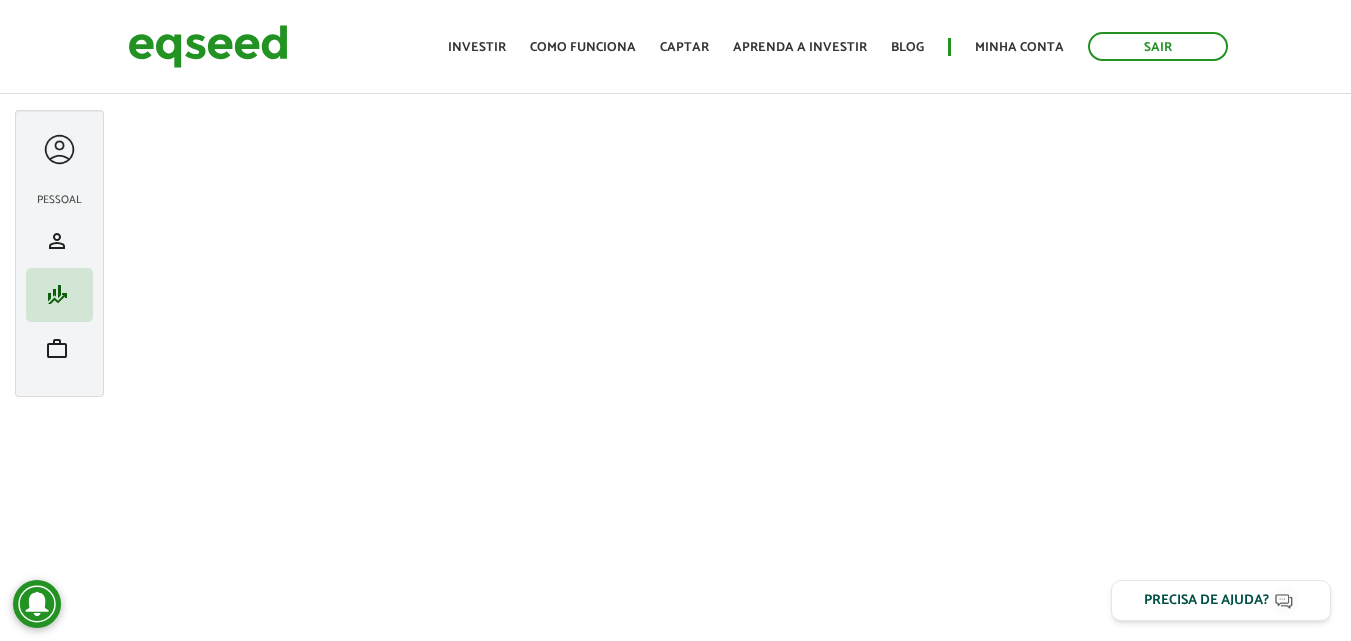 click on "Início
Investir
Como funciona
Captar
Aprenda a investir
Blog
Minha conta
Sair" at bounding box center (838, 46) 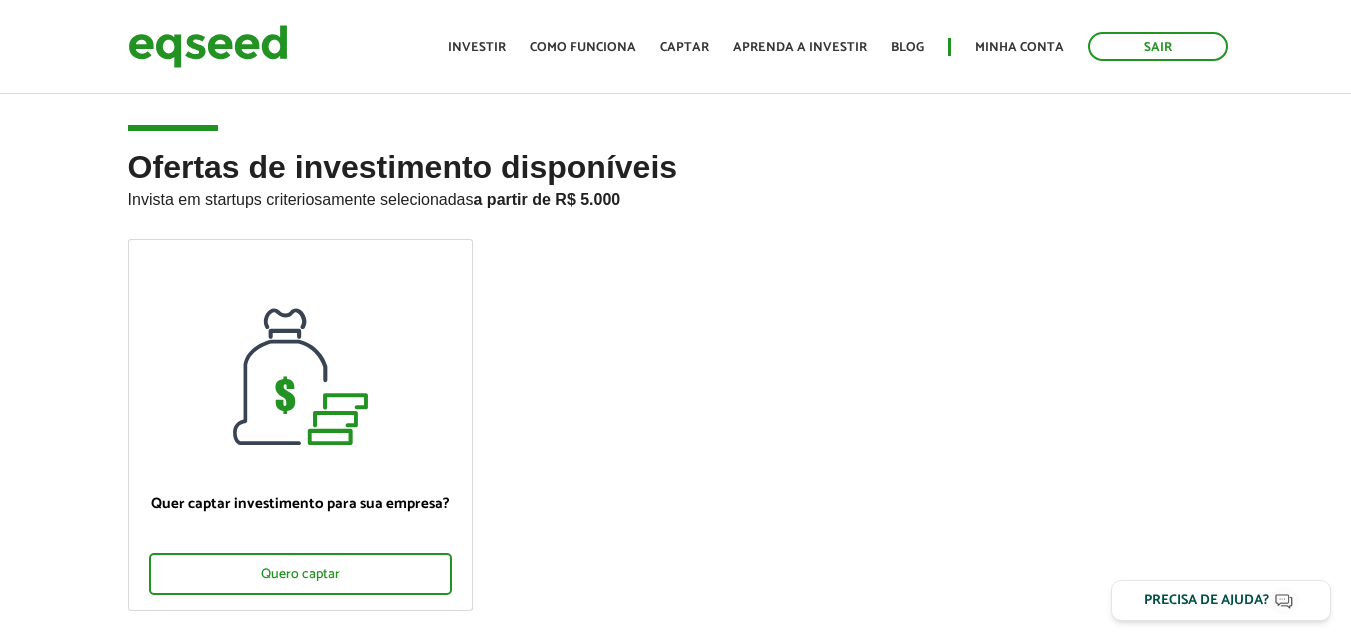 scroll, scrollTop: 0, scrollLeft: 0, axis: both 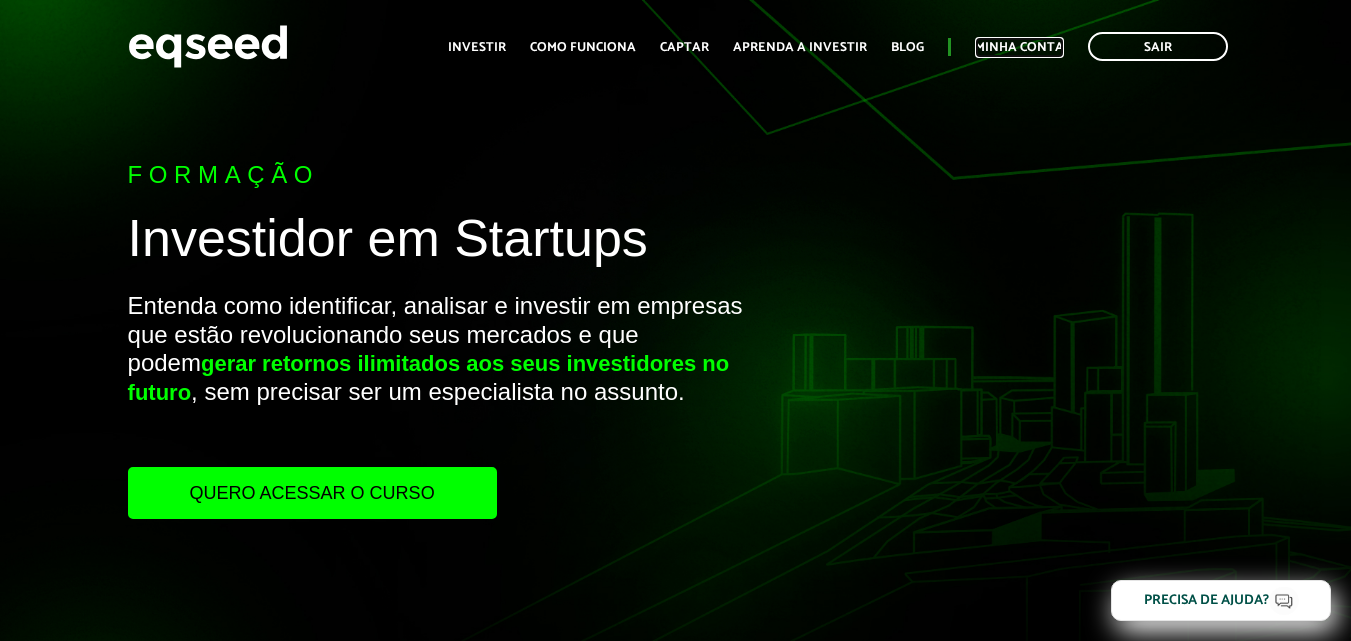 click on "Minha conta" at bounding box center [1019, 47] 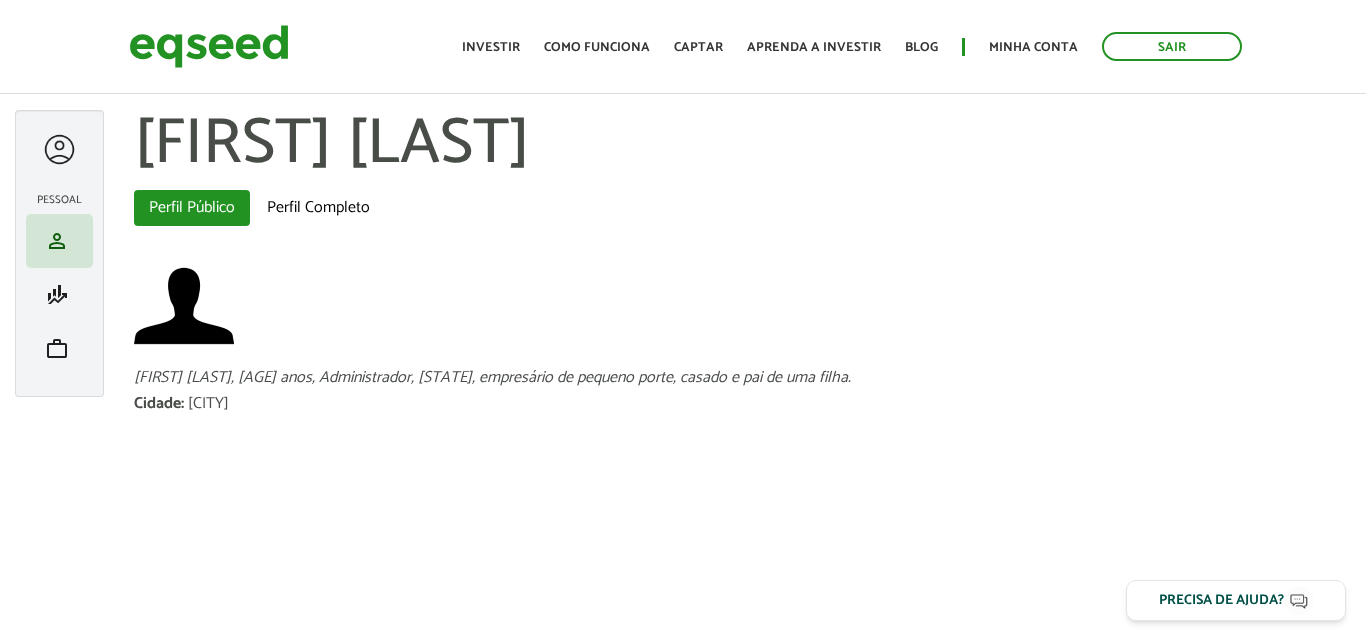 scroll, scrollTop: 0, scrollLeft: 0, axis: both 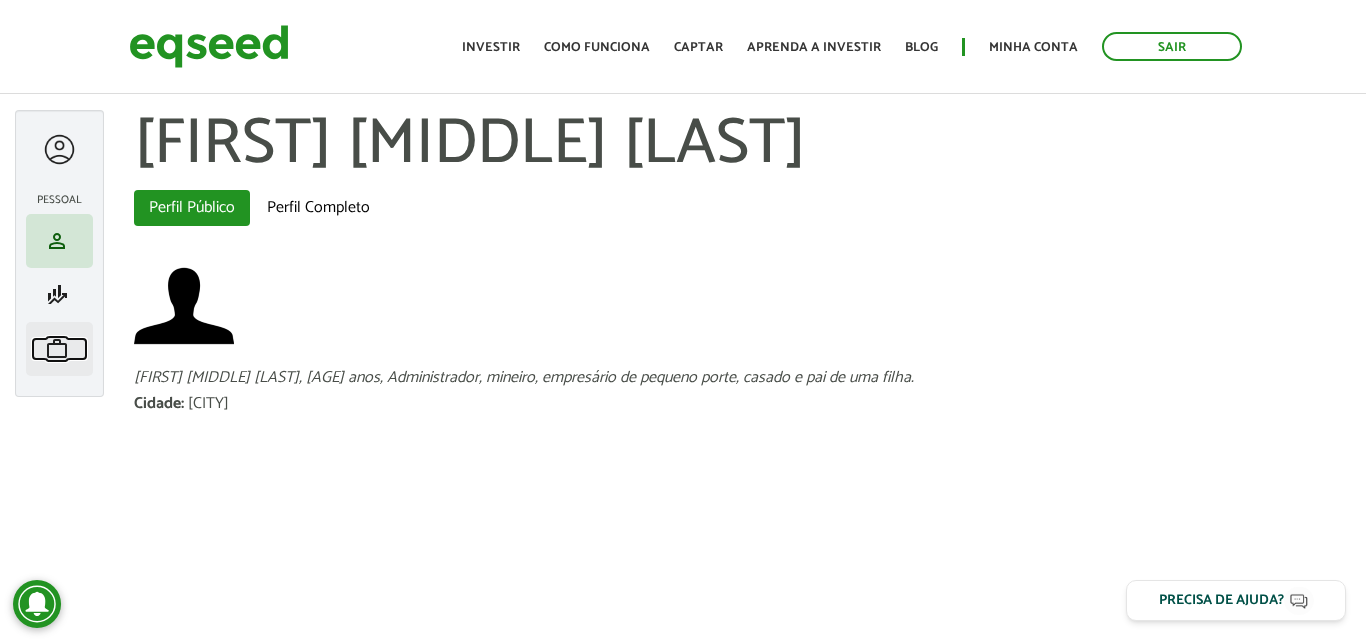 click on "work" at bounding box center (57, 349) 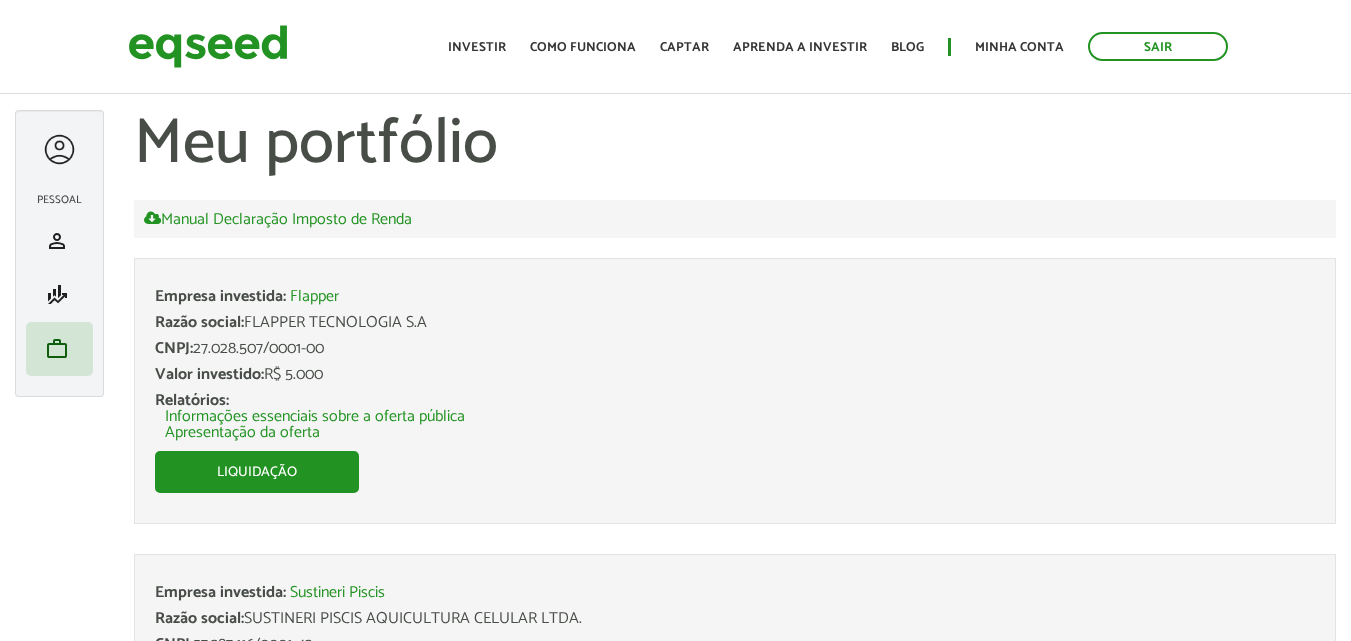 scroll, scrollTop: 0, scrollLeft: 0, axis: both 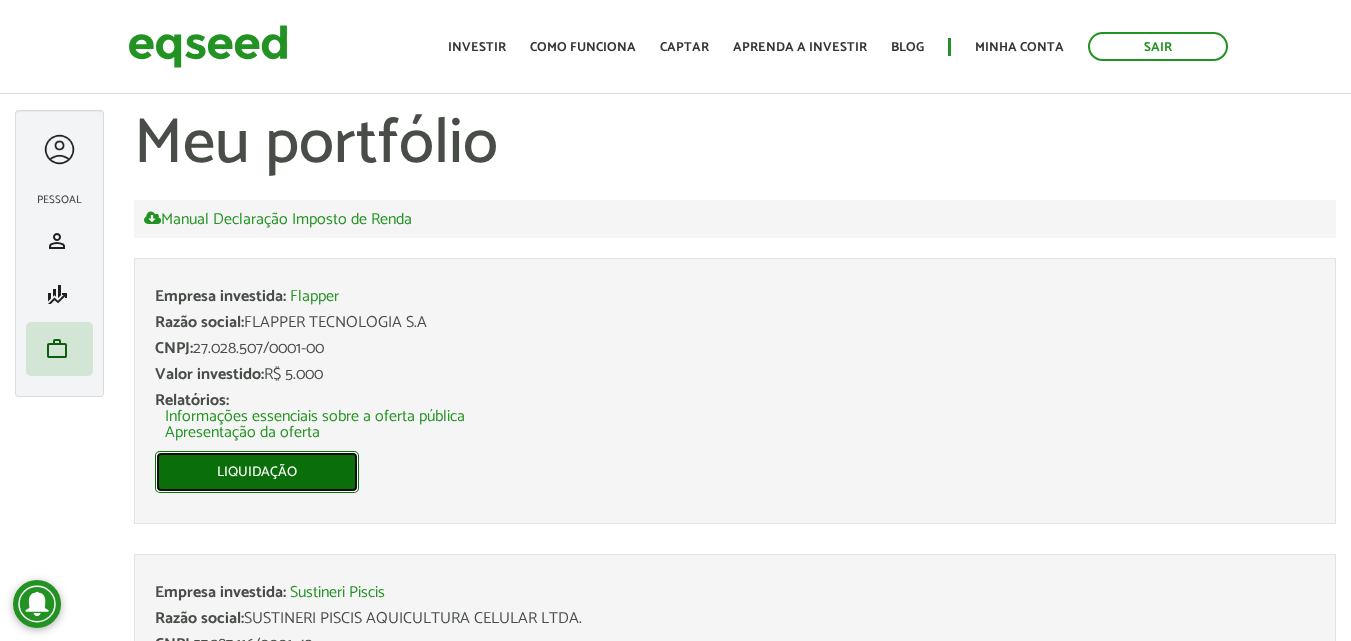 click on "Liquidação" at bounding box center [257, 472] 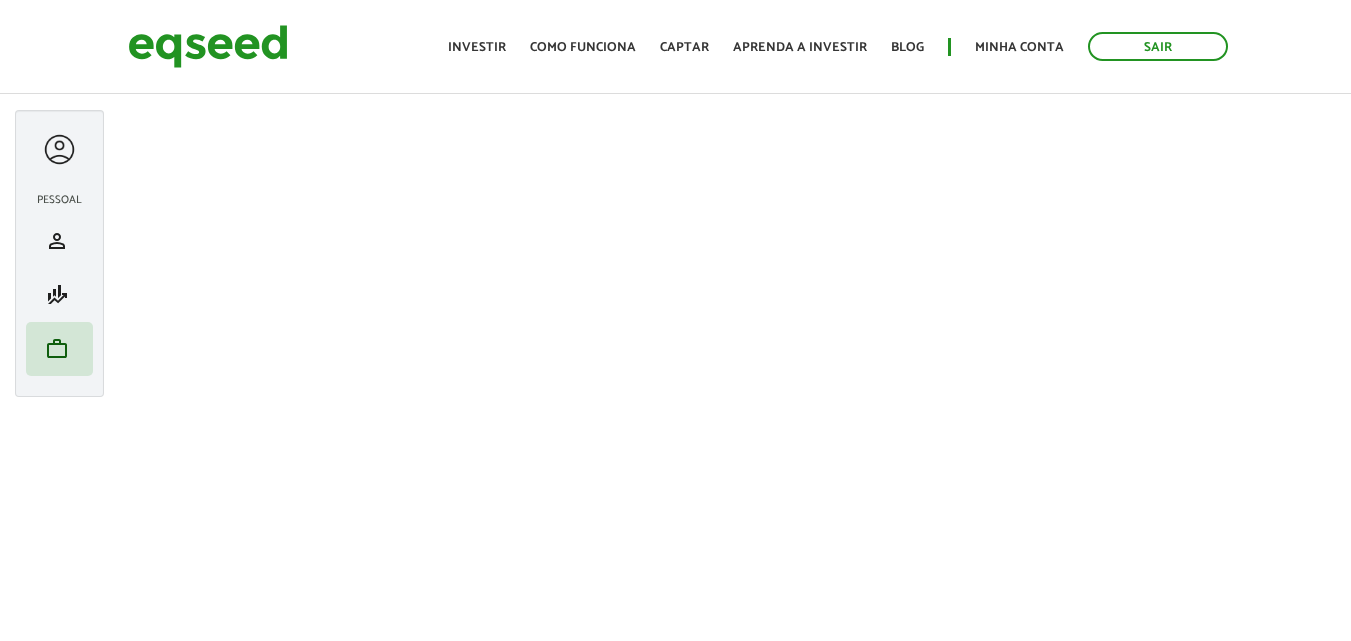 scroll, scrollTop: 0, scrollLeft: 0, axis: both 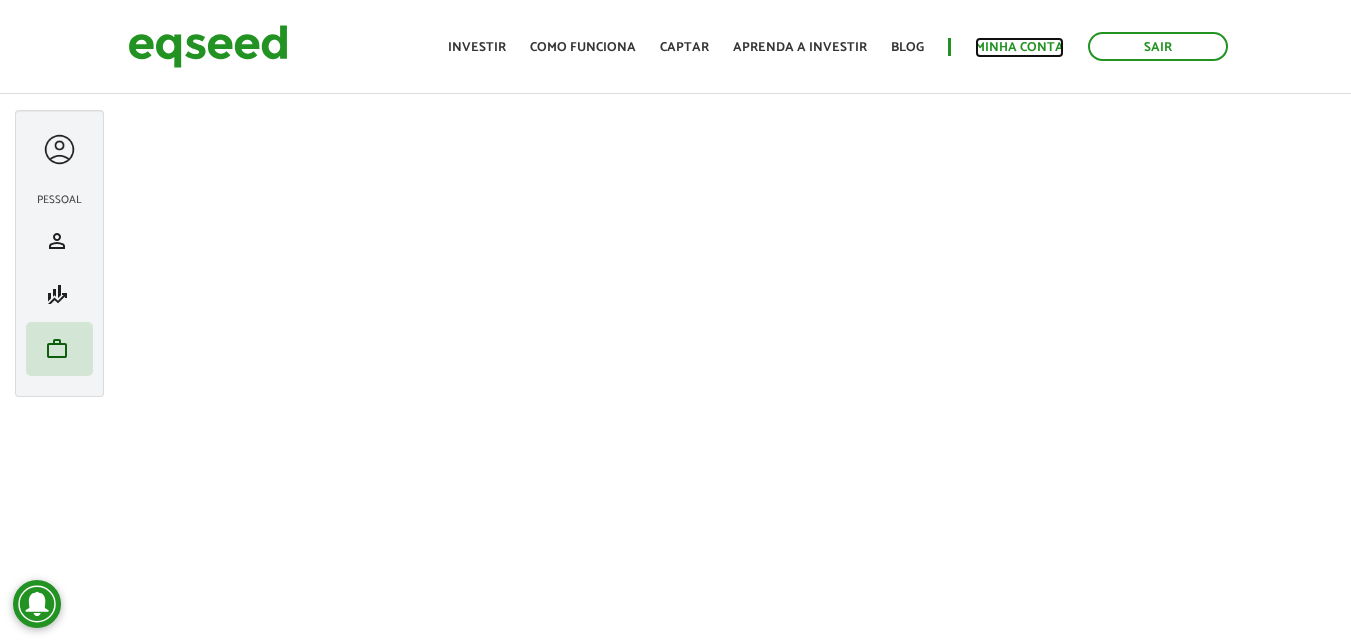 click on "Minha conta" at bounding box center [1019, 47] 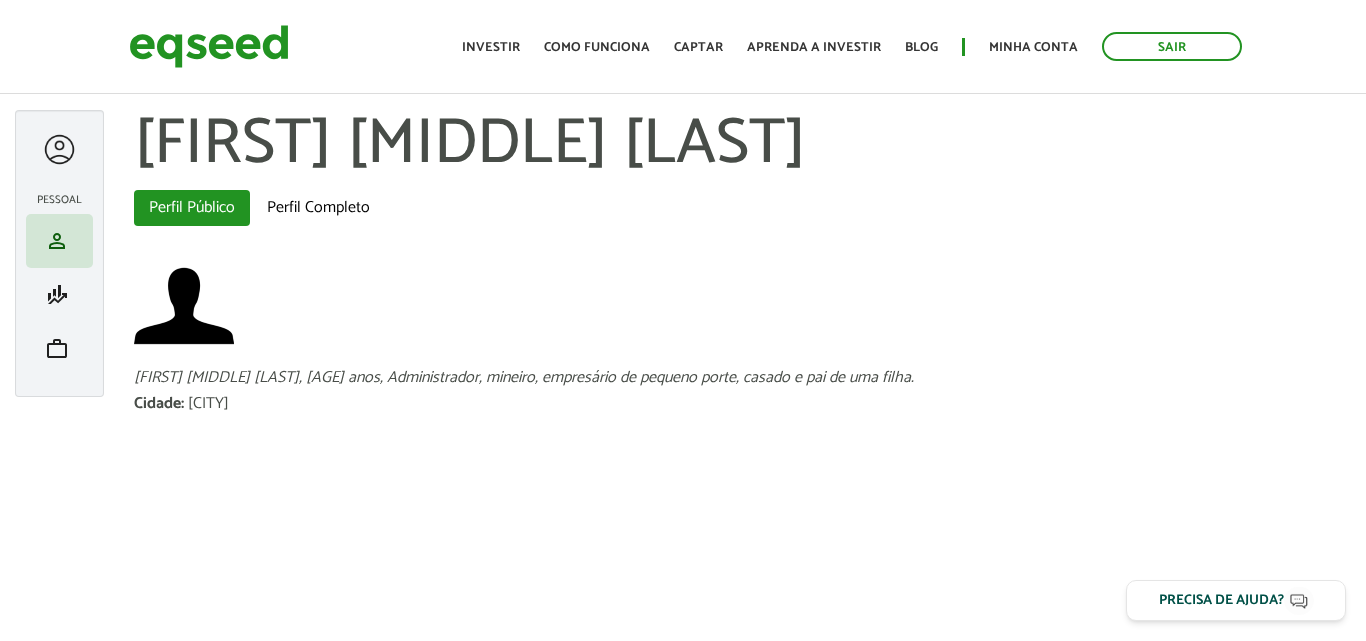 scroll, scrollTop: 0, scrollLeft: 0, axis: both 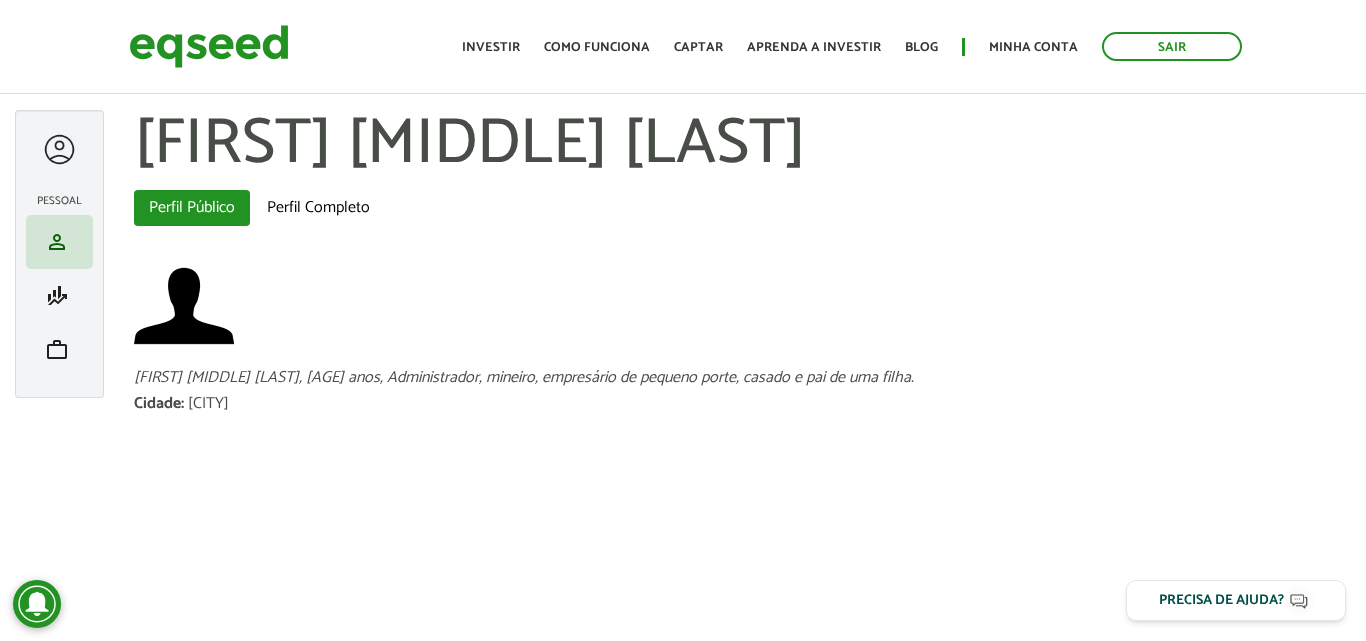 click at bounding box center [59, 149] 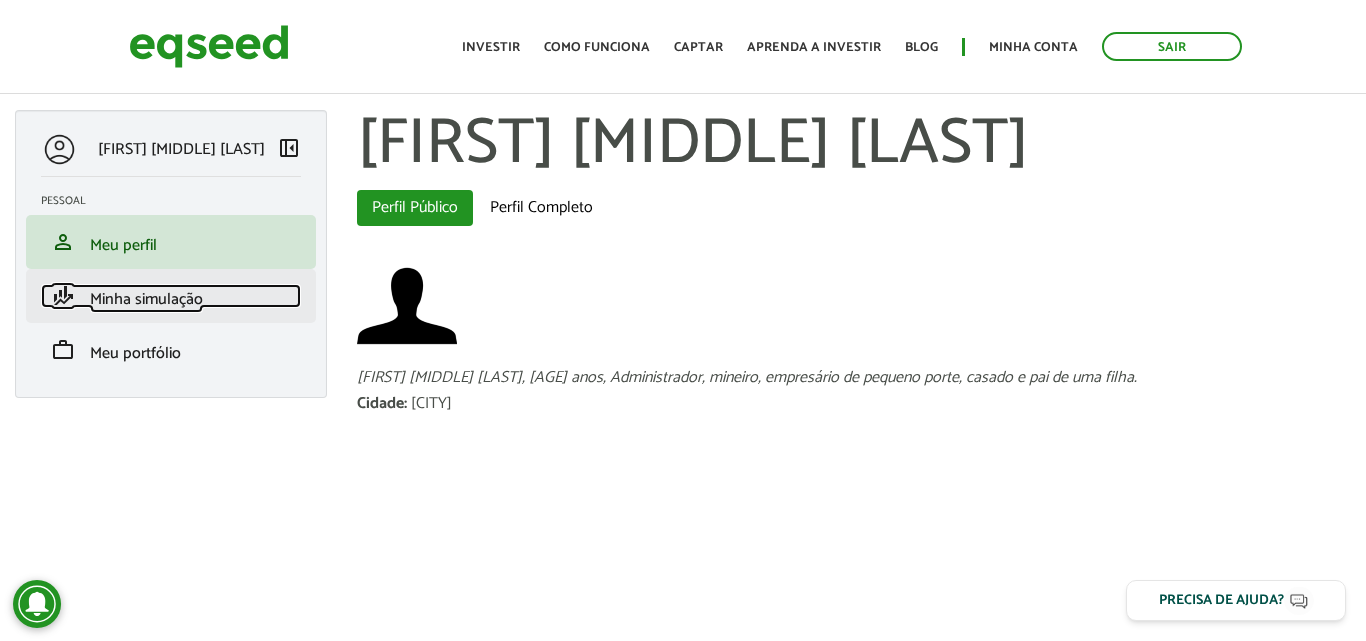click on "Minha simulação" at bounding box center (146, 299) 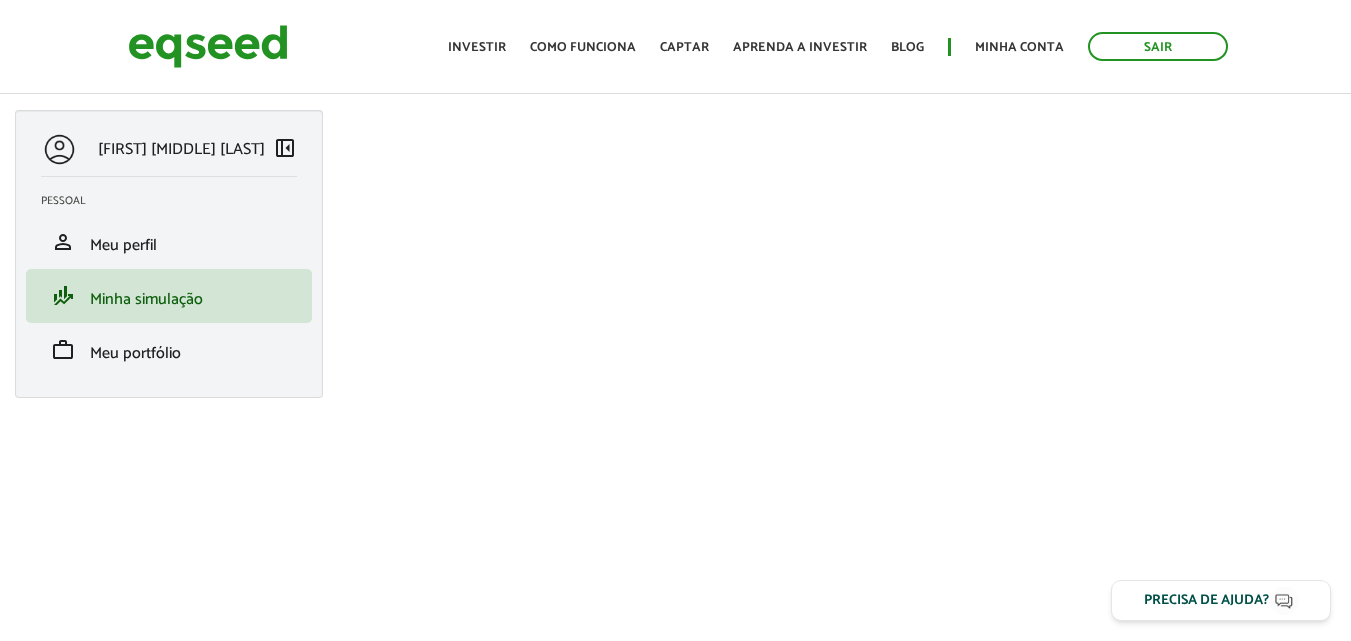 scroll, scrollTop: 0, scrollLeft: 0, axis: both 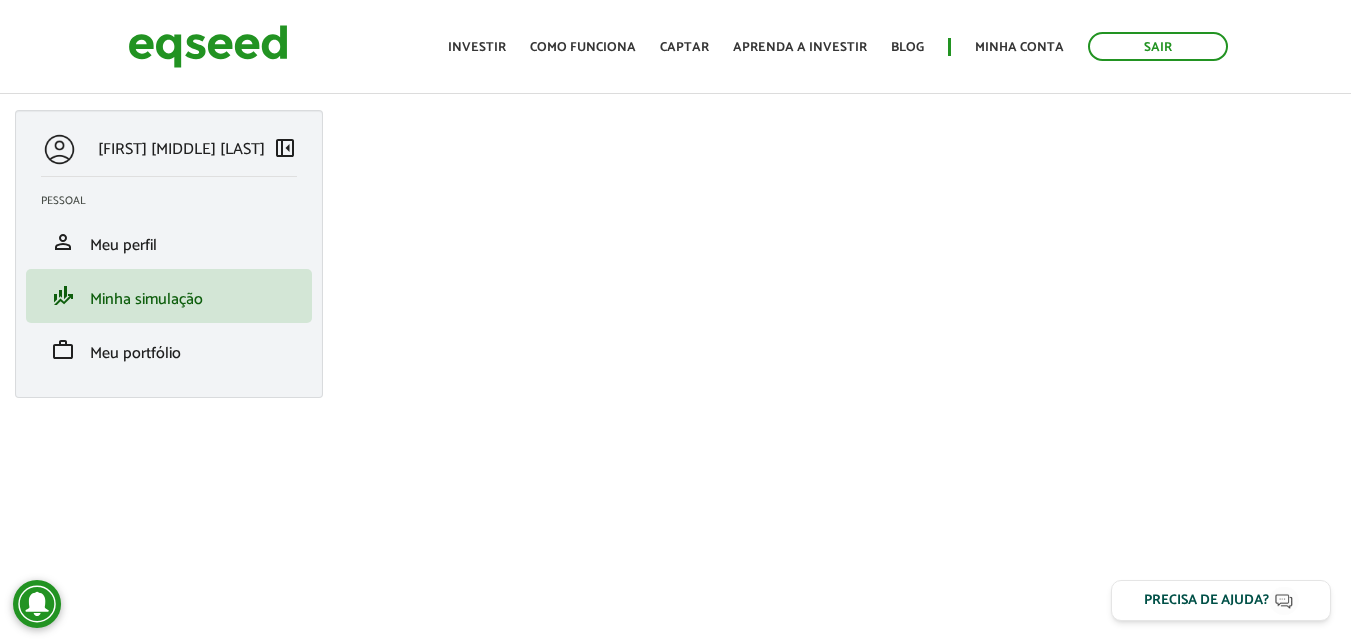 click on "Início
Investir
Como funciona
Captar
Aprenda a investir
Blog
Minha conta
Sair" at bounding box center [838, 46] 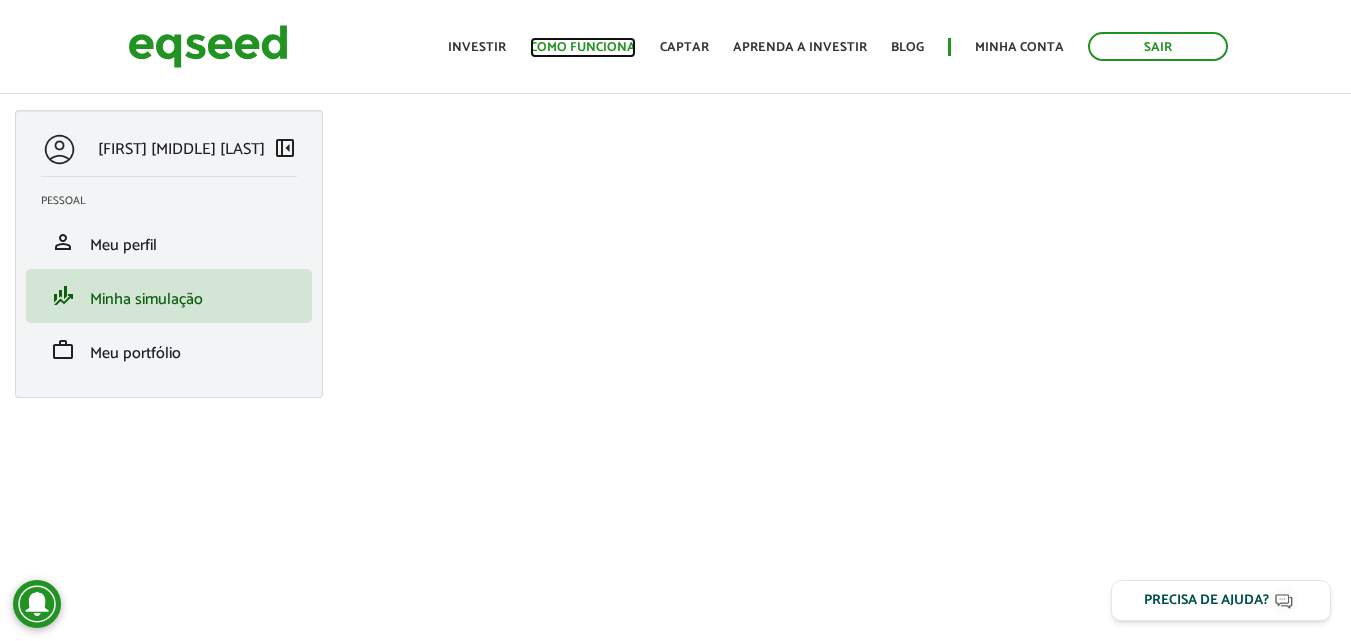 click on "Como funciona" at bounding box center (583, 47) 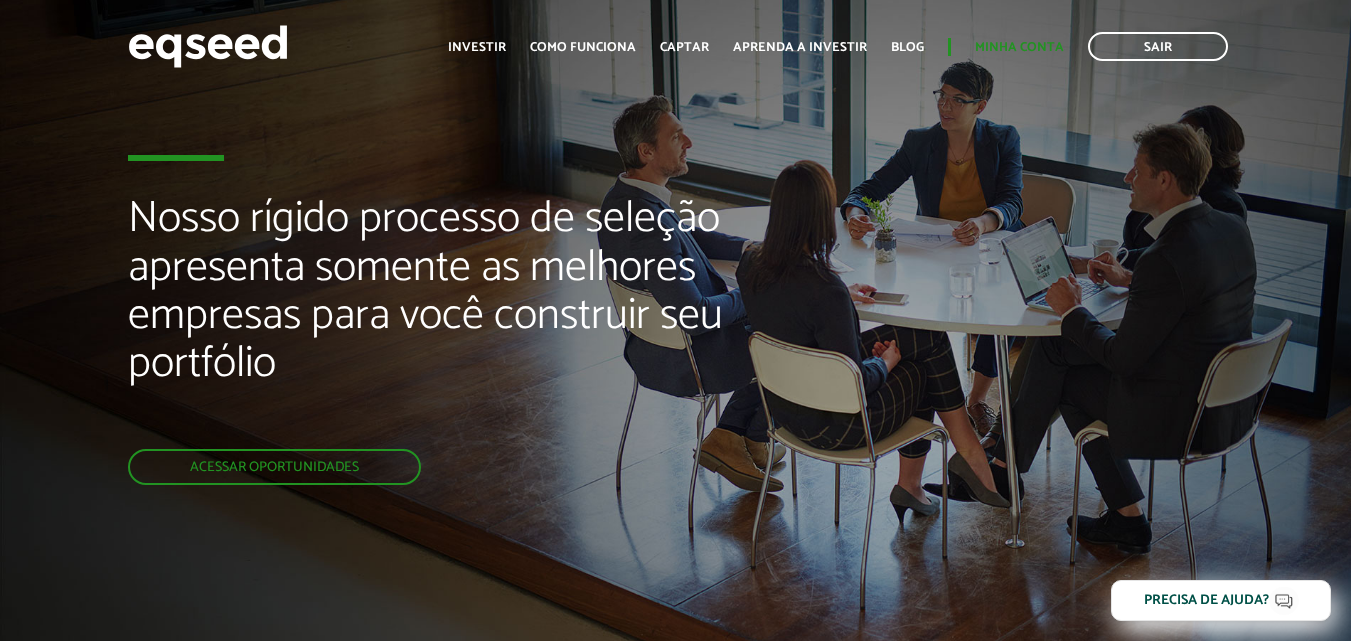 click on "Minha conta" at bounding box center (1019, 47) 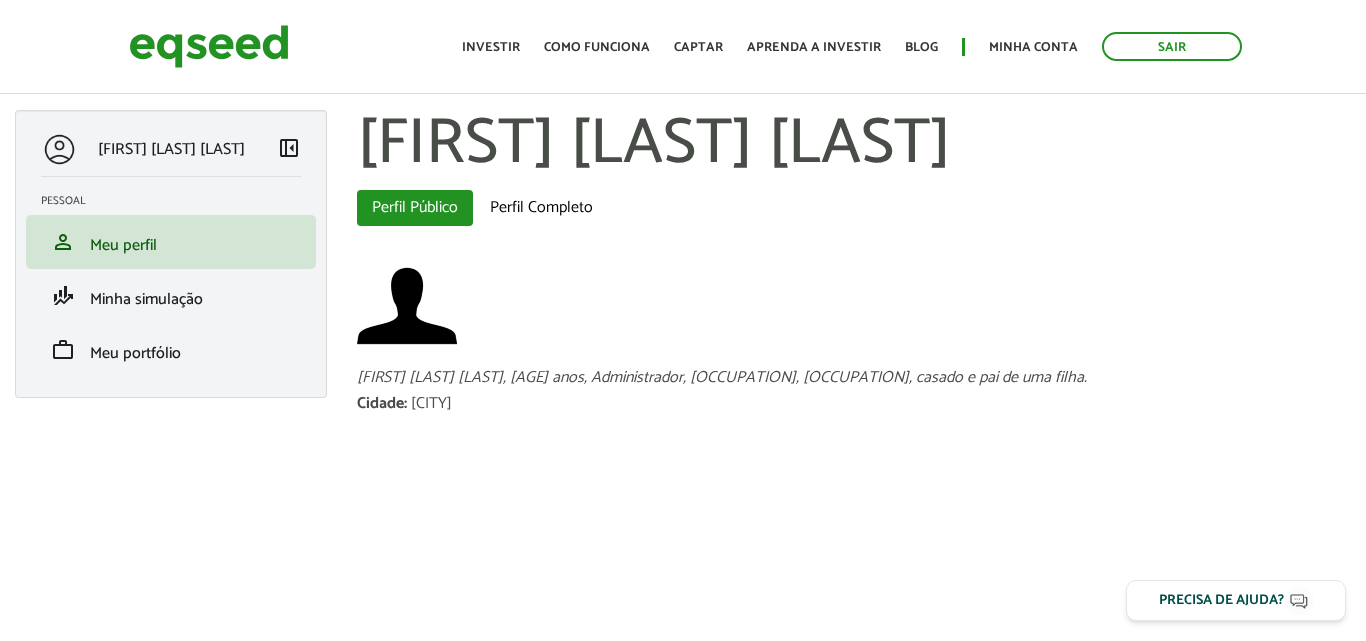 scroll, scrollTop: 0, scrollLeft: 0, axis: both 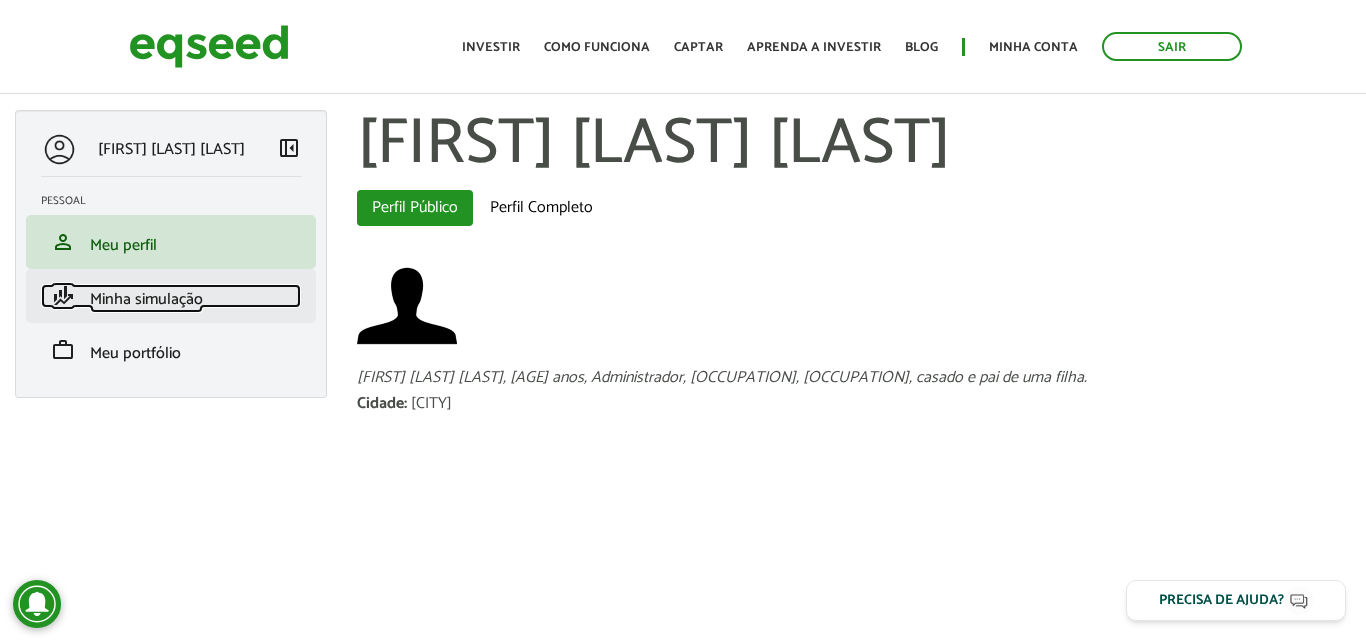 click on "Minha simulação" at bounding box center (146, 299) 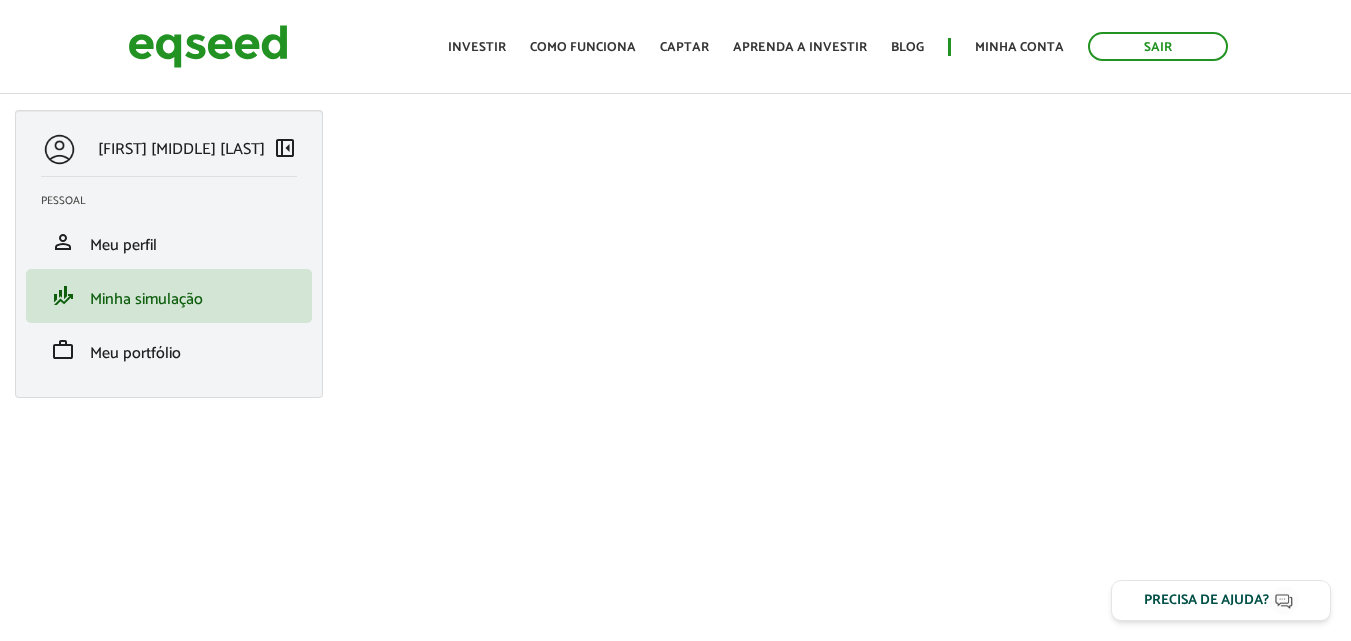 scroll, scrollTop: 0, scrollLeft: 0, axis: both 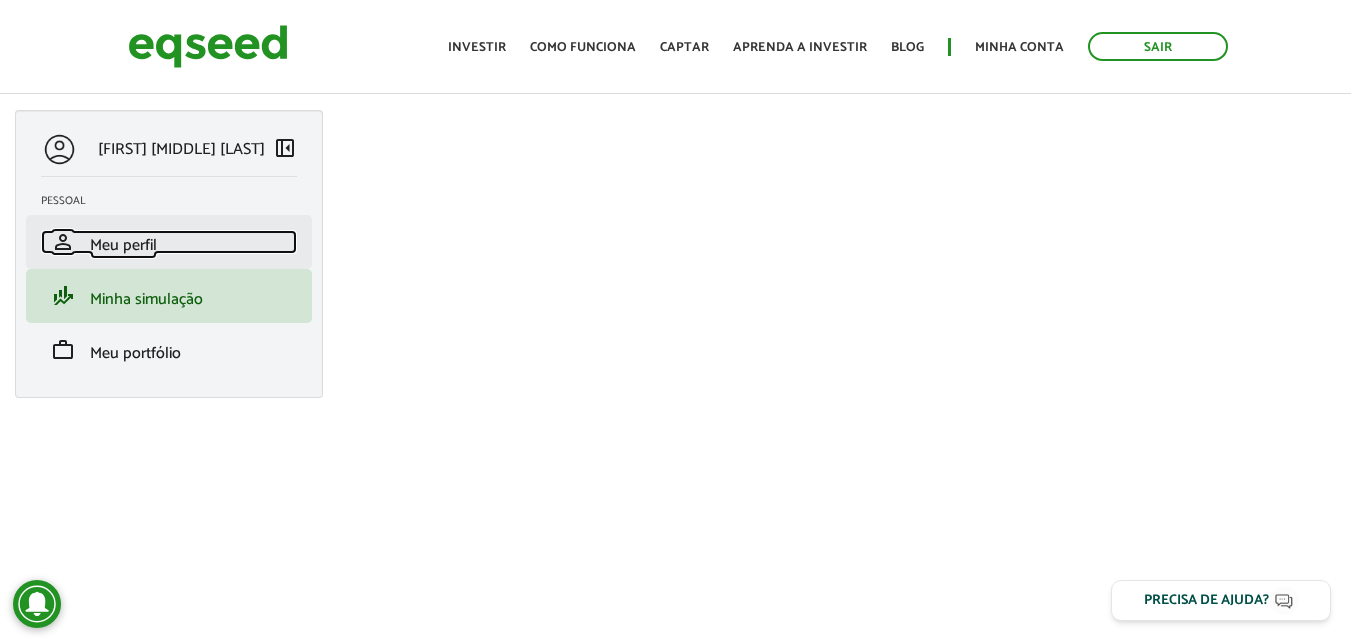 click on "Meu perfil" at bounding box center [123, 245] 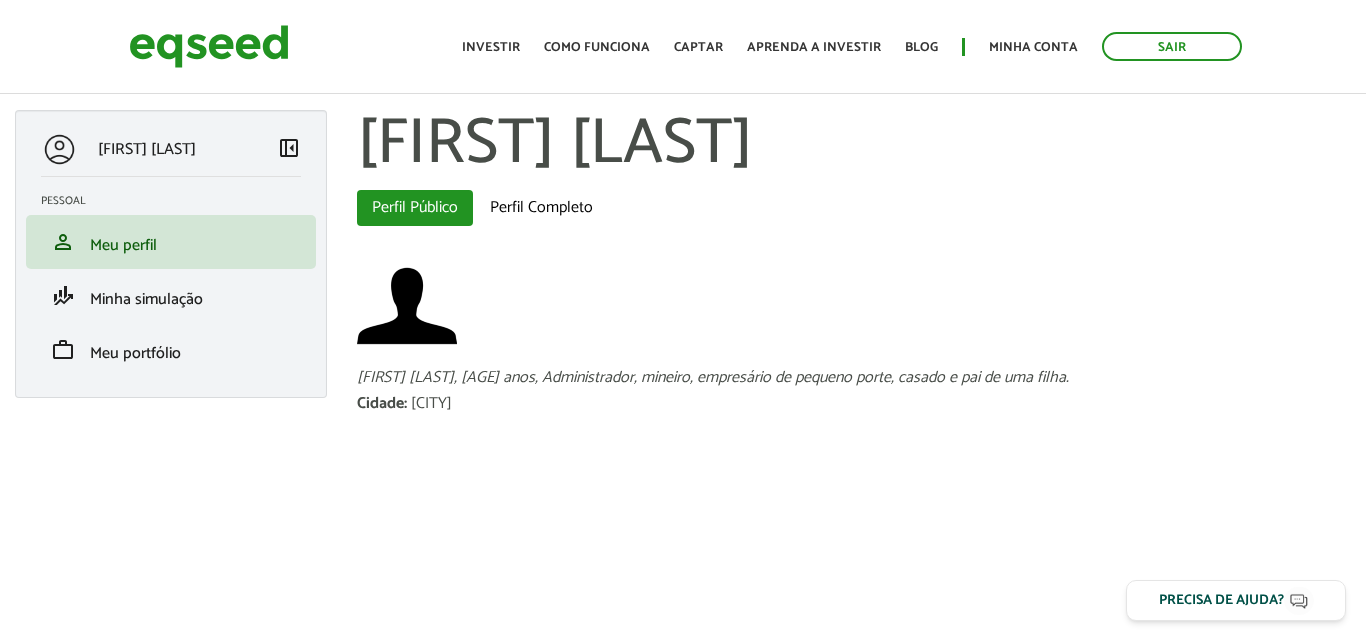 scroll, scrollTop: 0, scrollLeft: 0, axis: both 